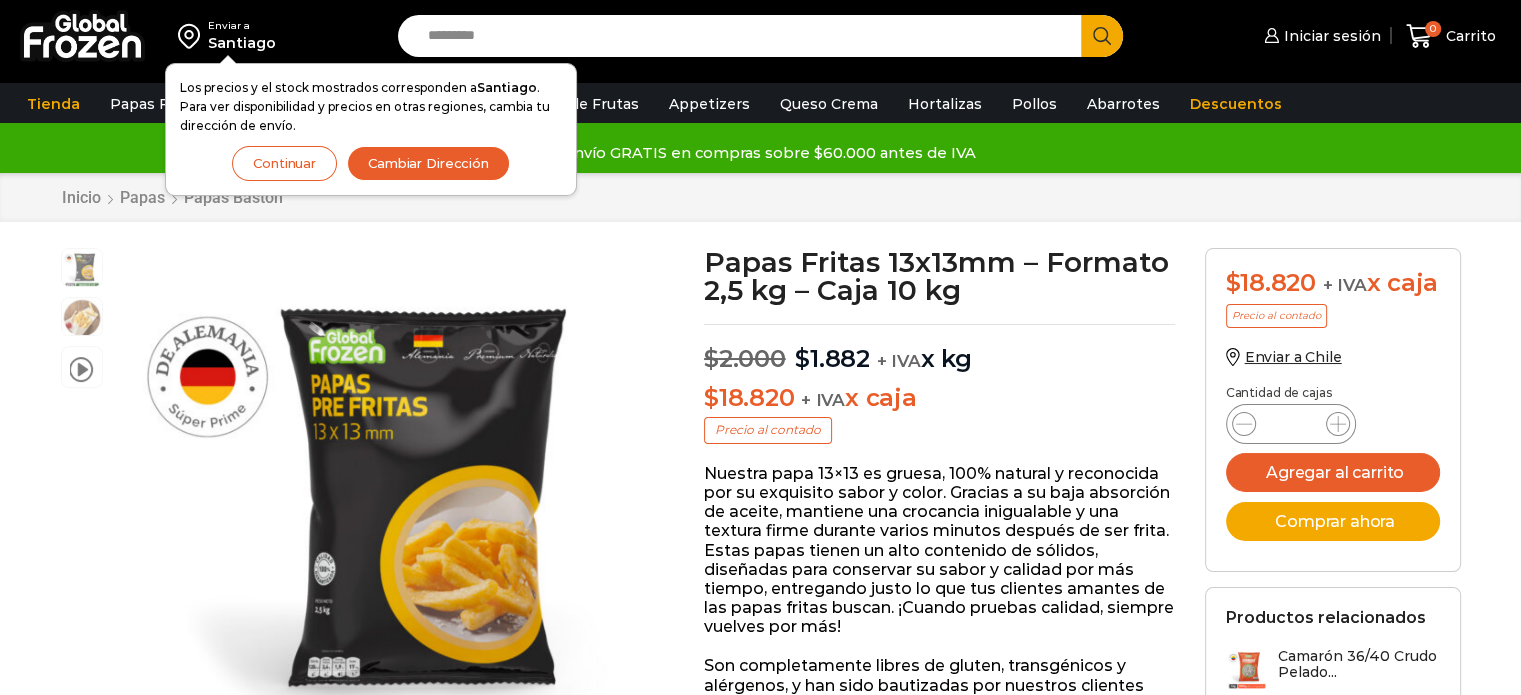 scroll, scrollTop: 0, scrollLeft: 0, axis: both 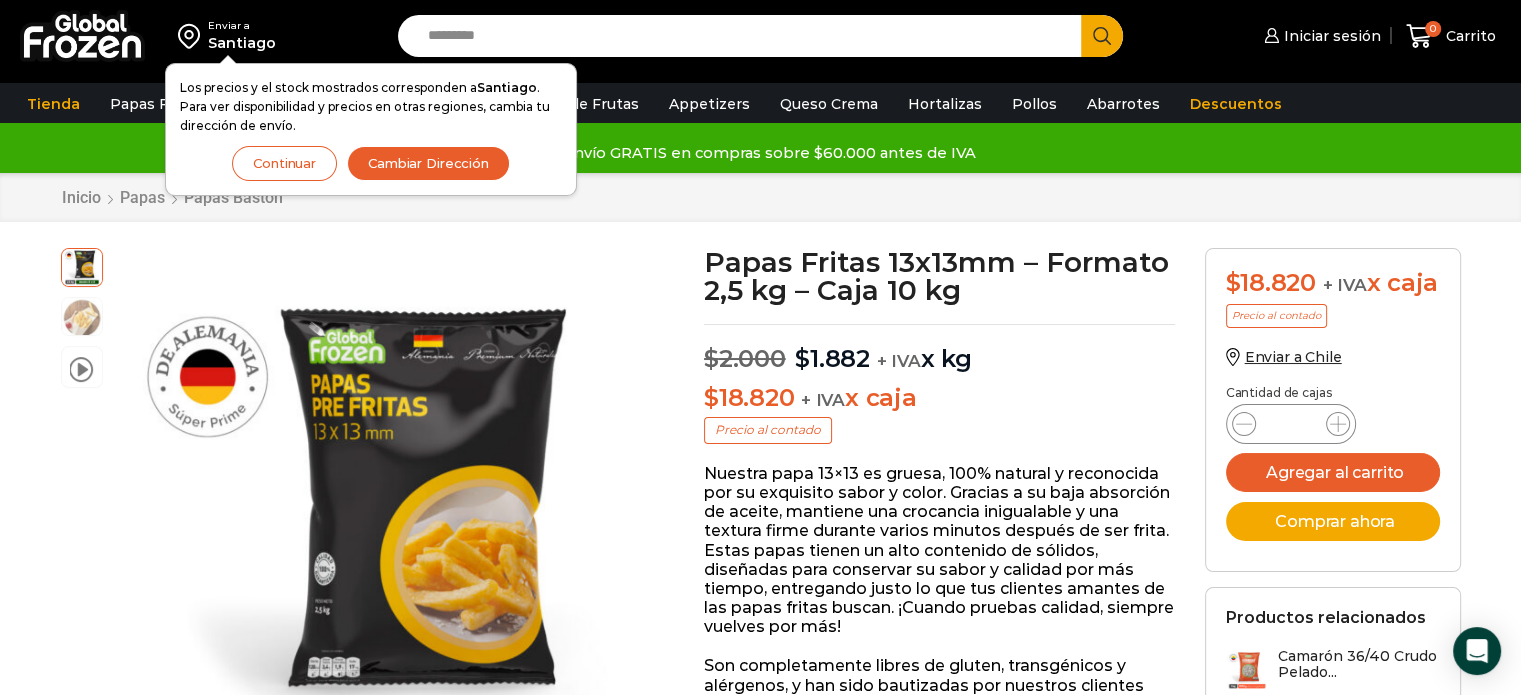 click on "Continuar" at bounding box center [284, 163] 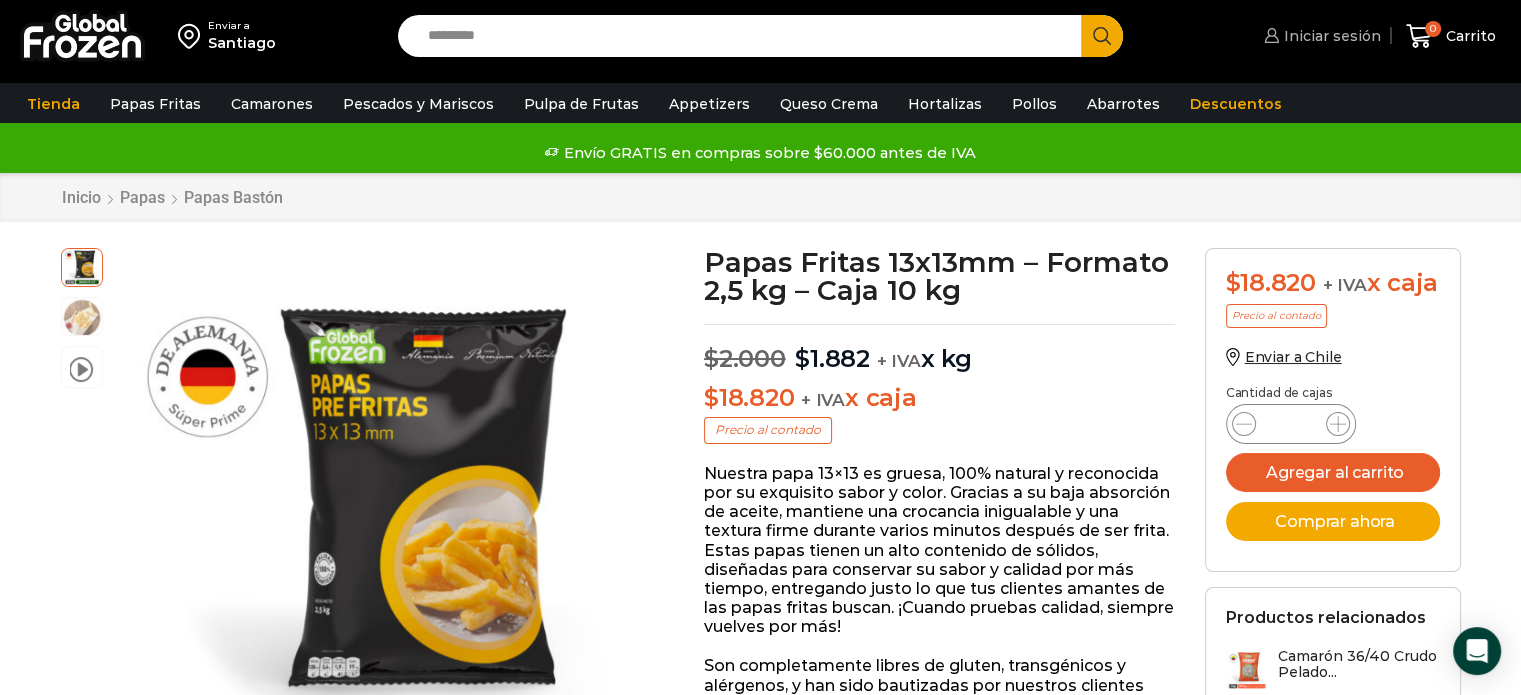 click on "Iniciar sesión" at bounding box center [1330, 36] 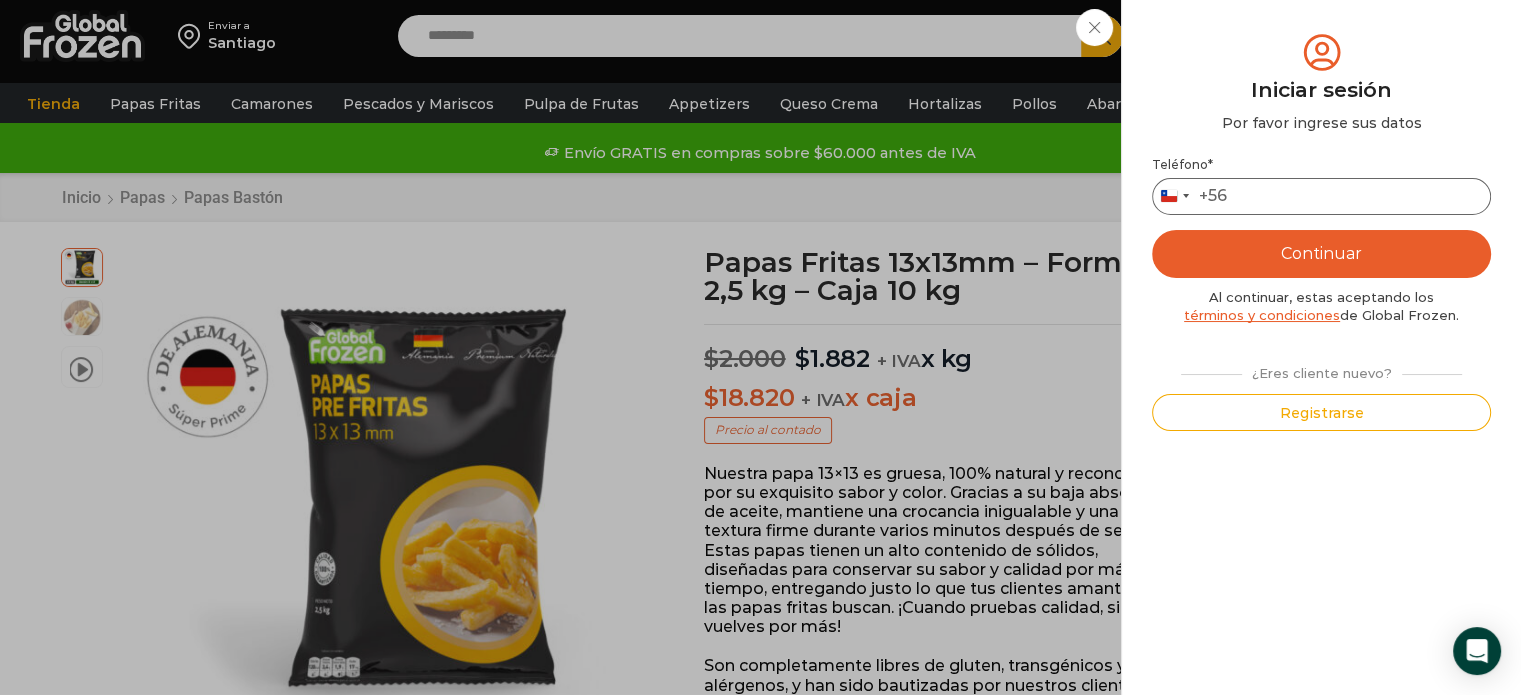 click on "Teléfono
*" at bounding box center (1321, 196) 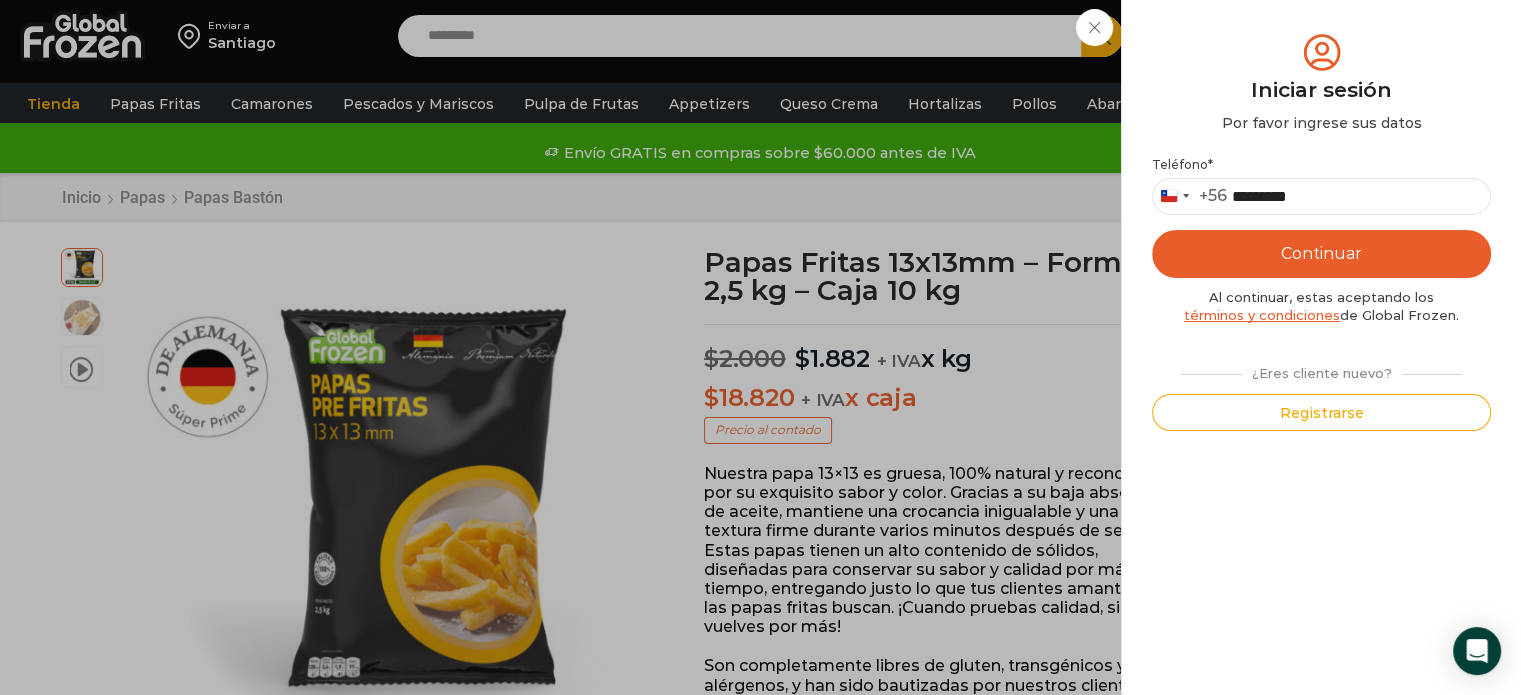 click on "Teléfono
*
Chile +56 +56 Argentina +54 Chile +56 *********
Continuar
Al continuar, estas aceptando los
términos y condiciones  de Global Frozen.
¿Eres cliente nuevo?
Registrarse" at bounding box center (1321, 294) 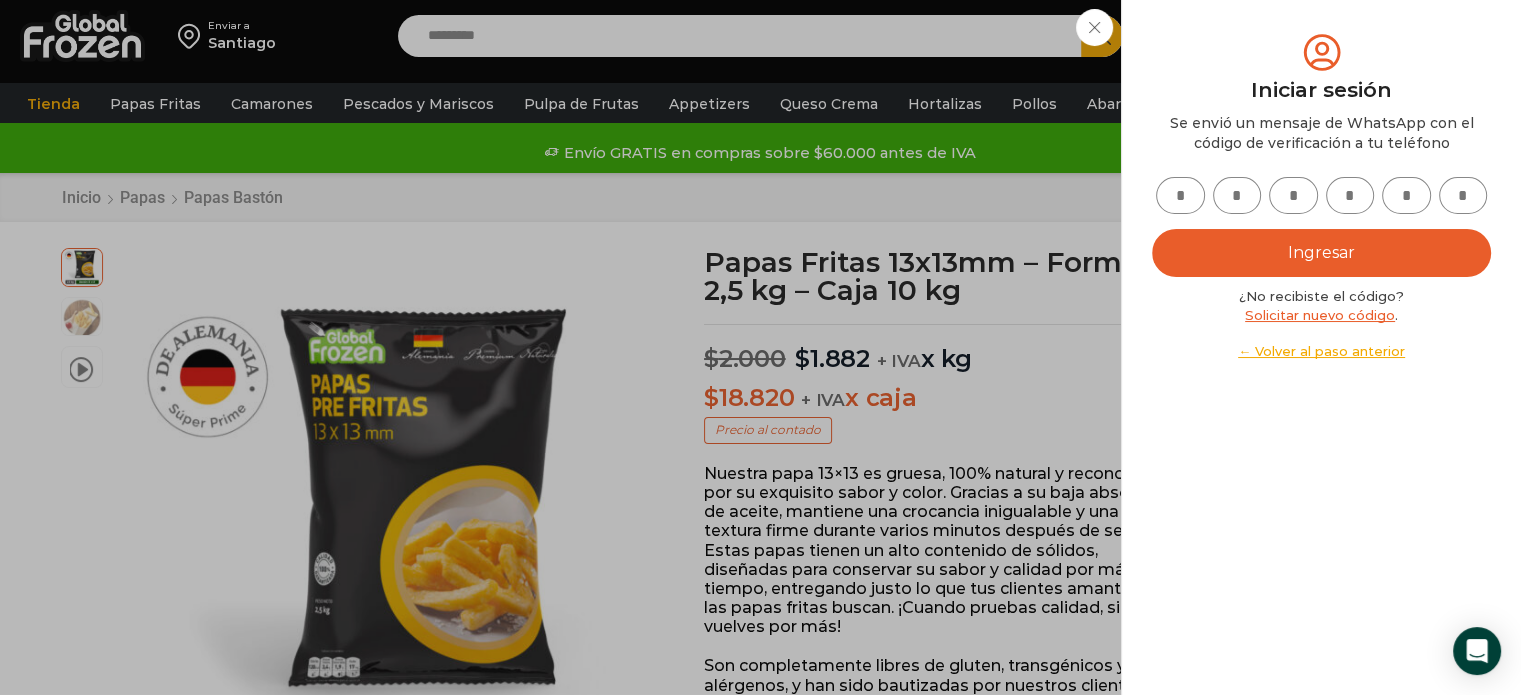 click at bounding box center (1180, 195) 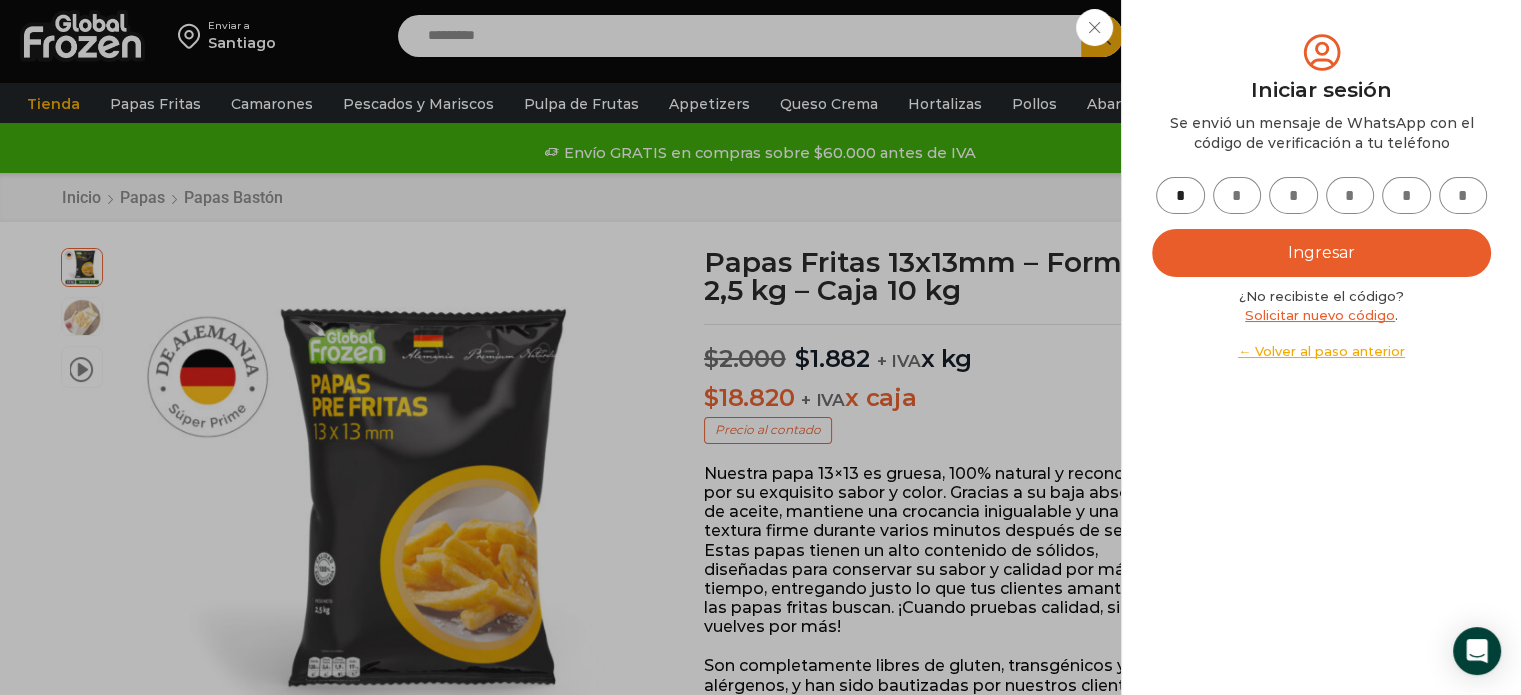 type on "*" 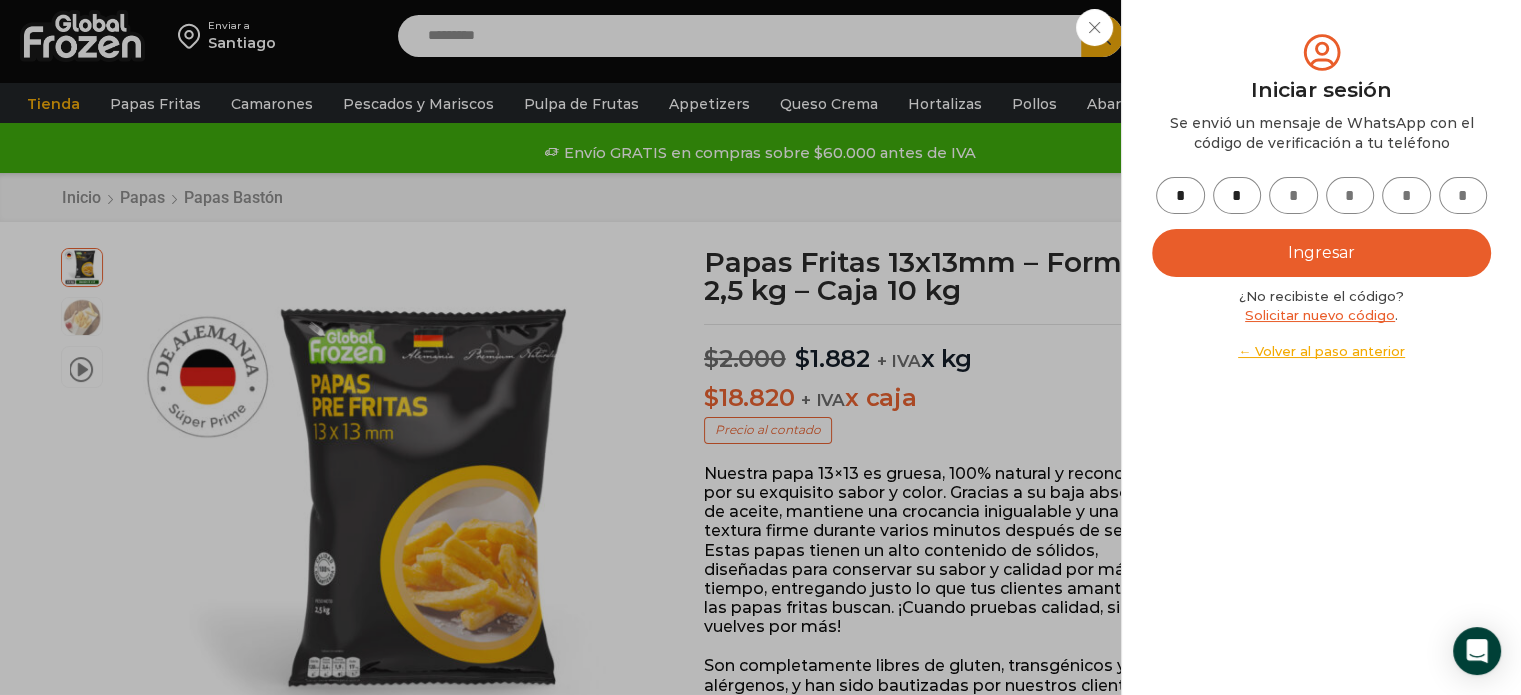 type on "*" 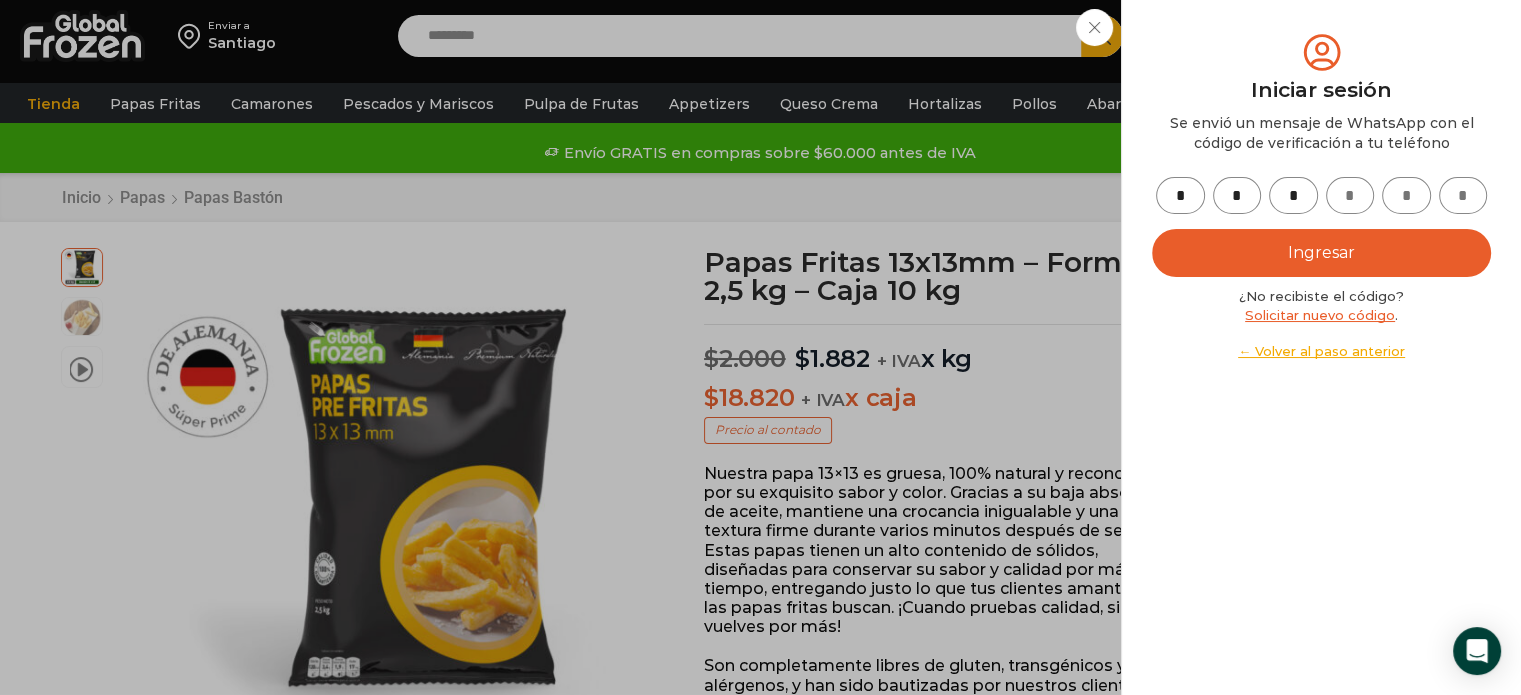 type on "*" 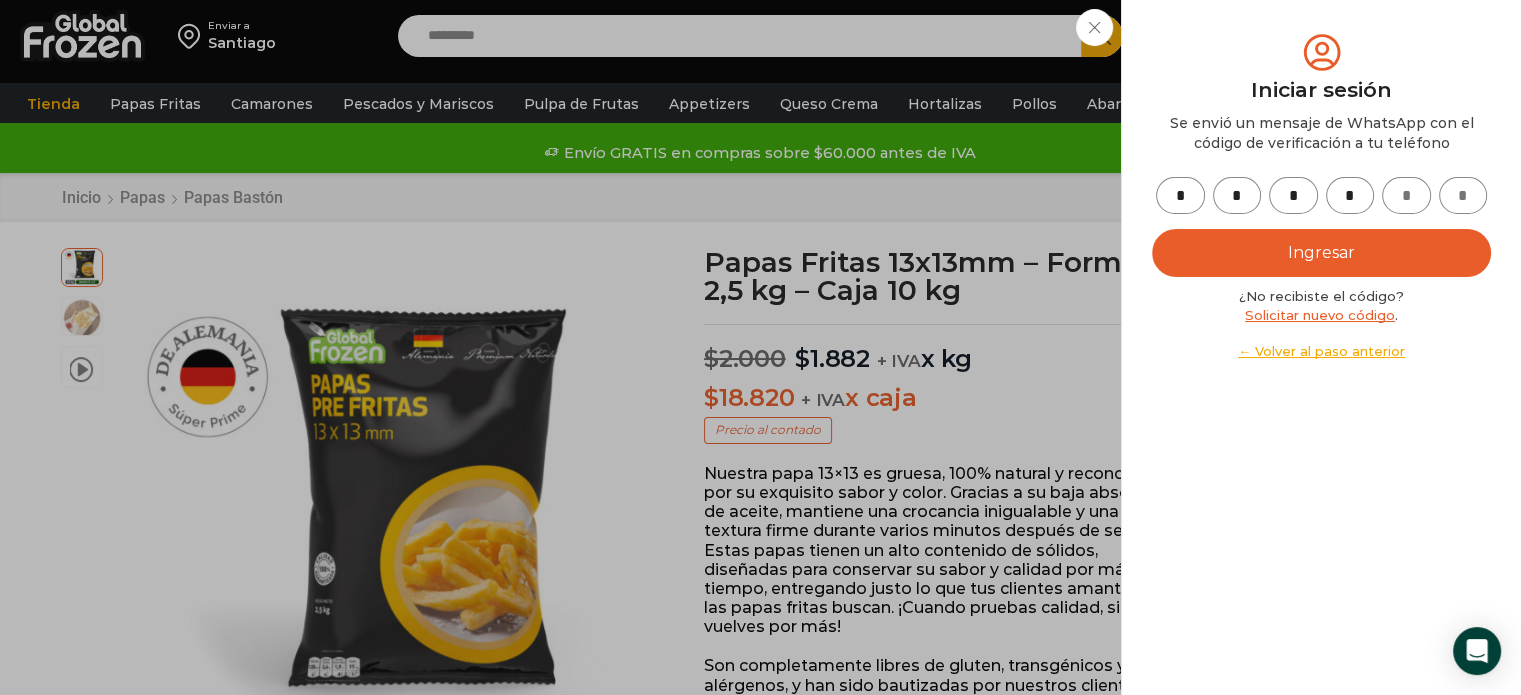 type on "*" 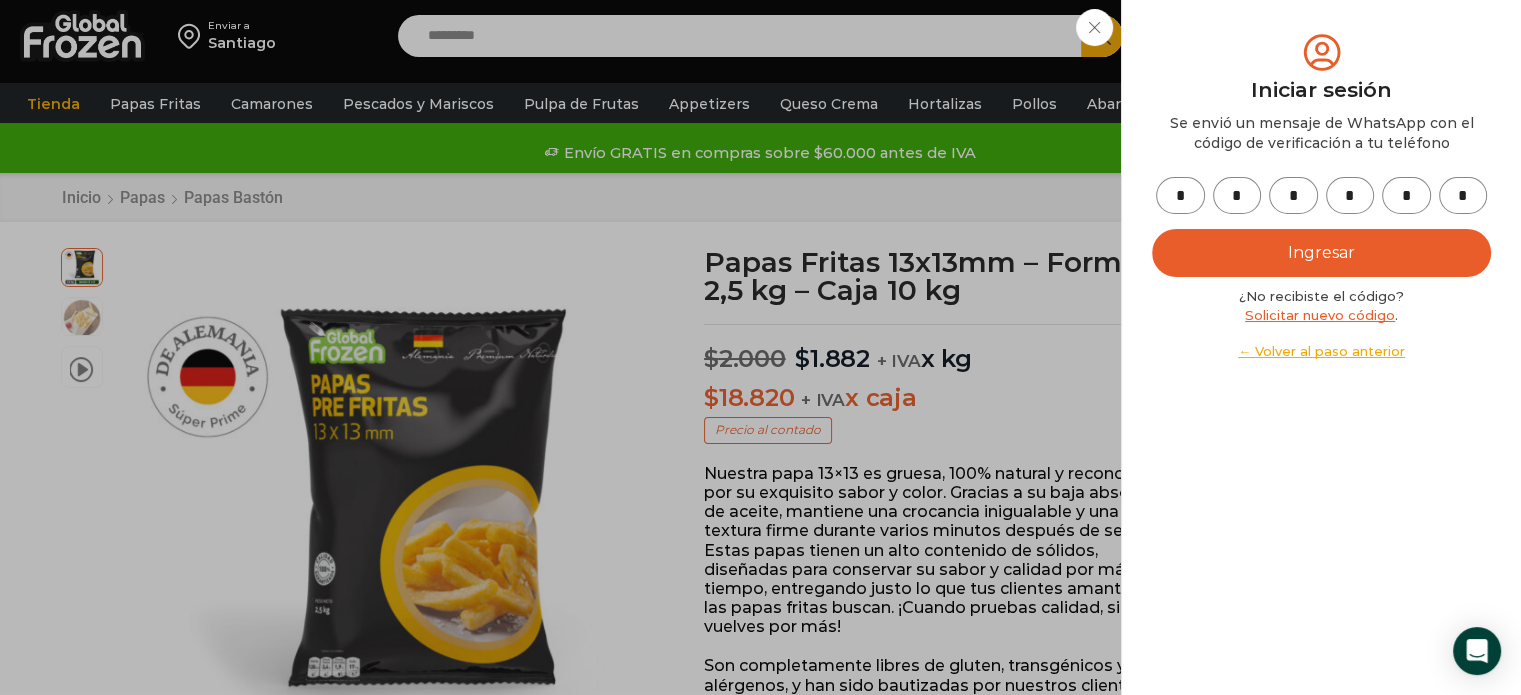 type on "*" 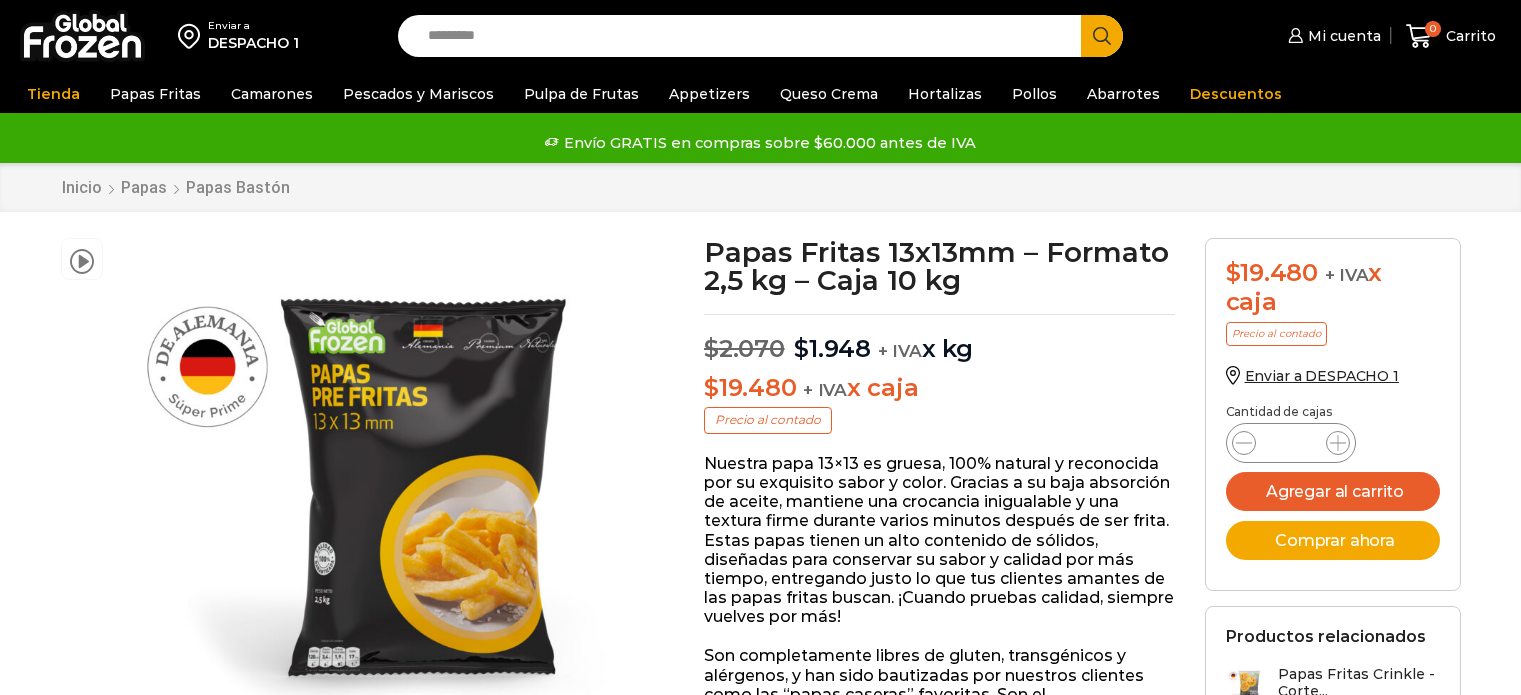 scroll, scrollTop: 0, scrollLeft: 0, axis: both 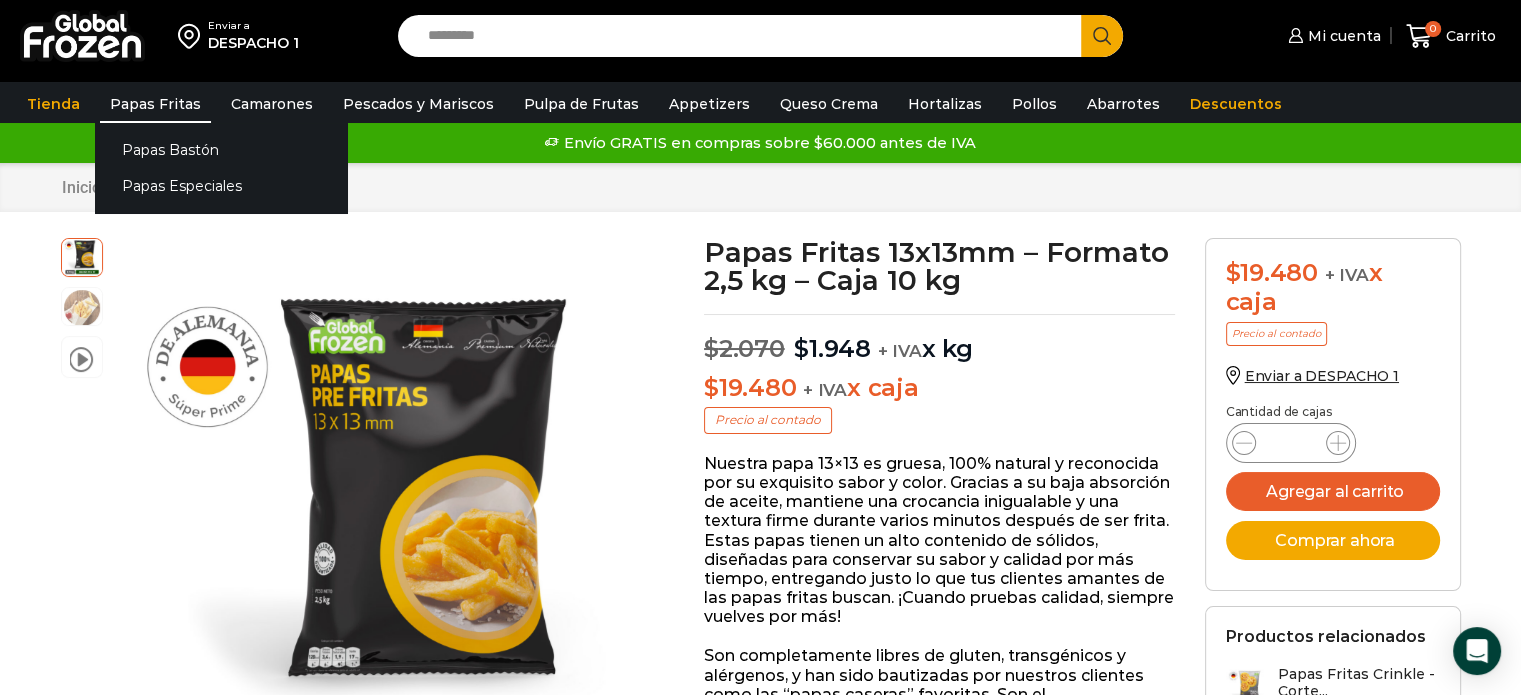 click on "Papas Fritas" at bounding box center (155, 104) 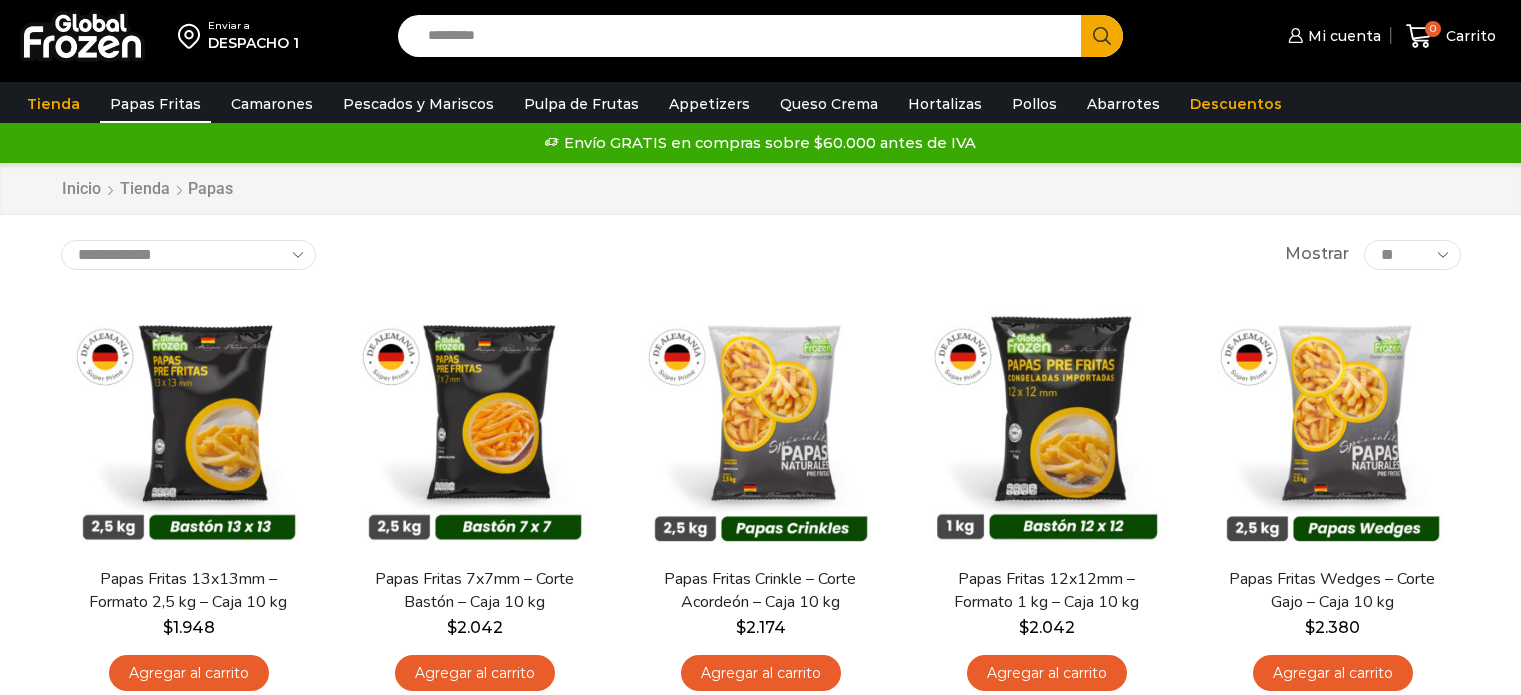 scroll, scrollTop: 0, scrollLeft: 0, axis: both 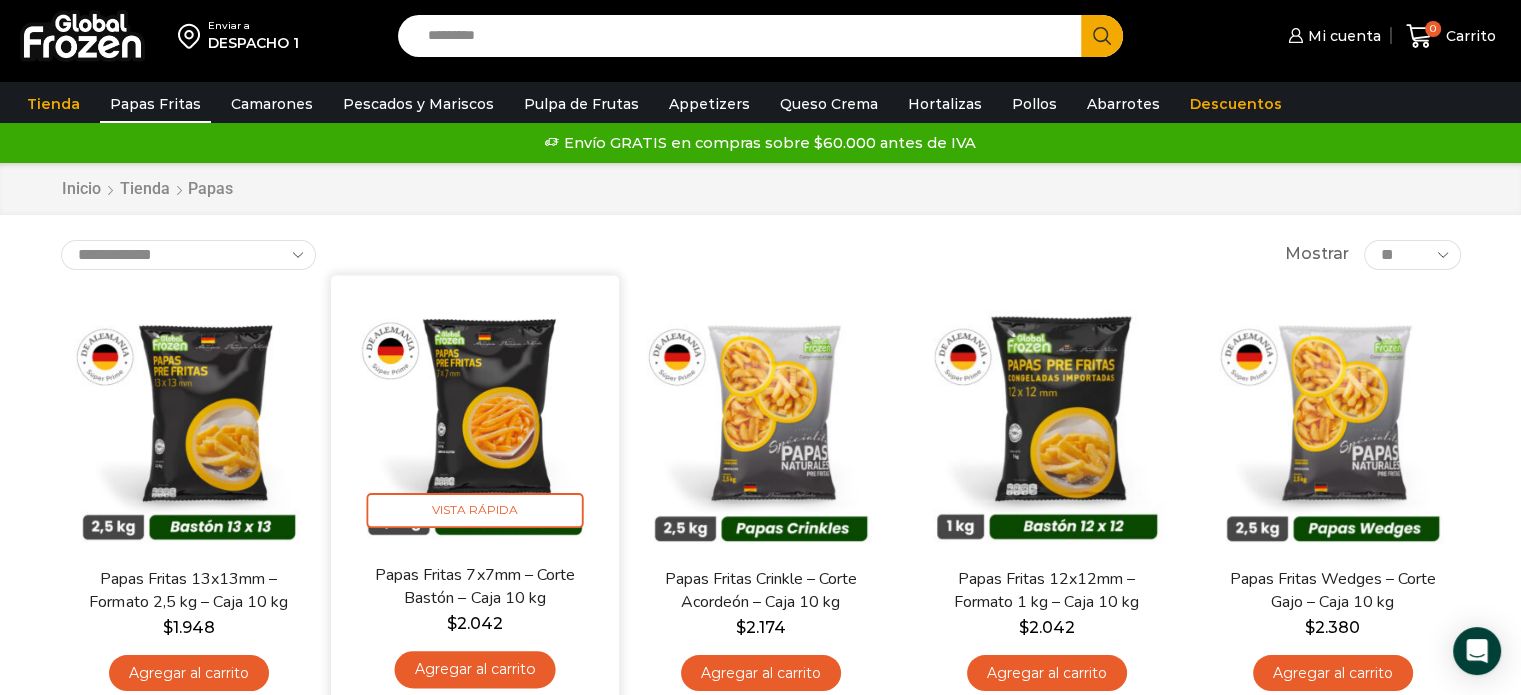click on "Agregar al carrito" at bounding box center [474, 669] 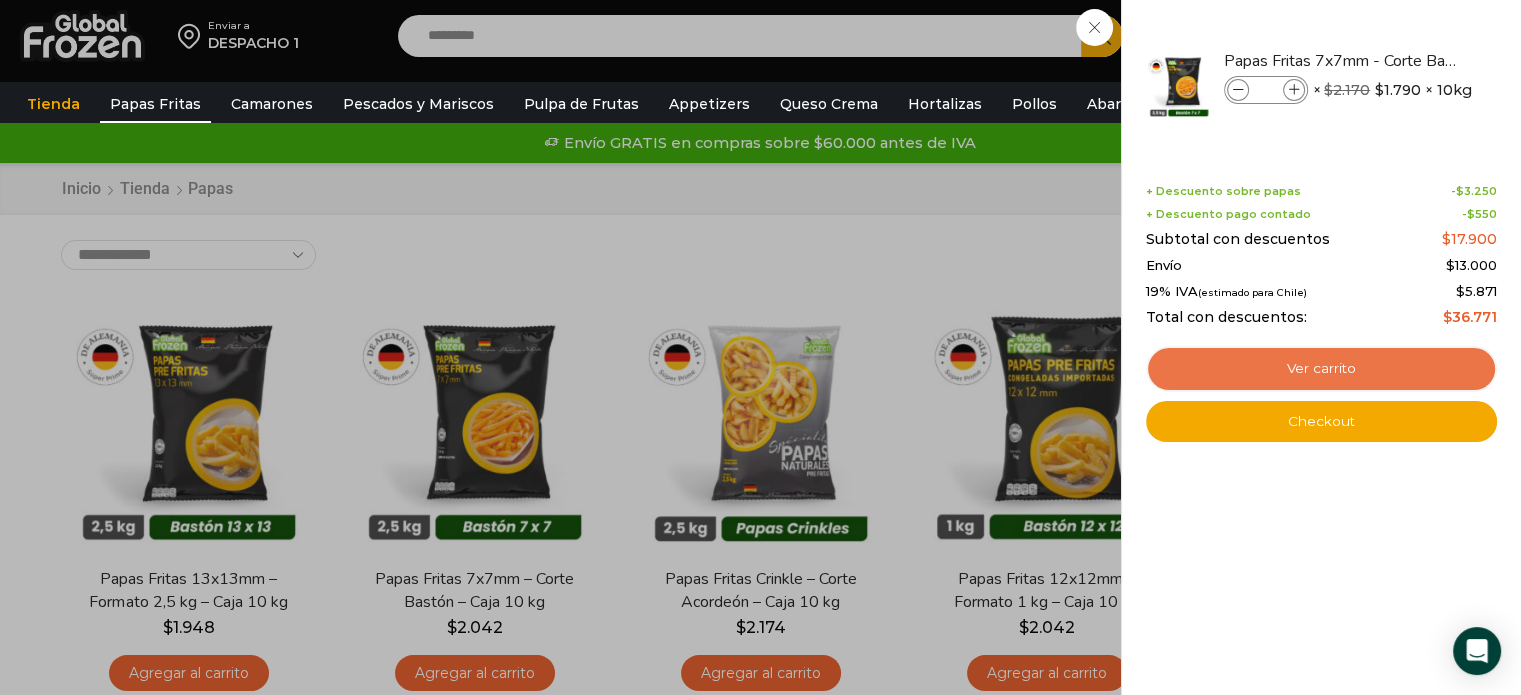 click on "Ver carrito" at bounding box center (1321, 369) 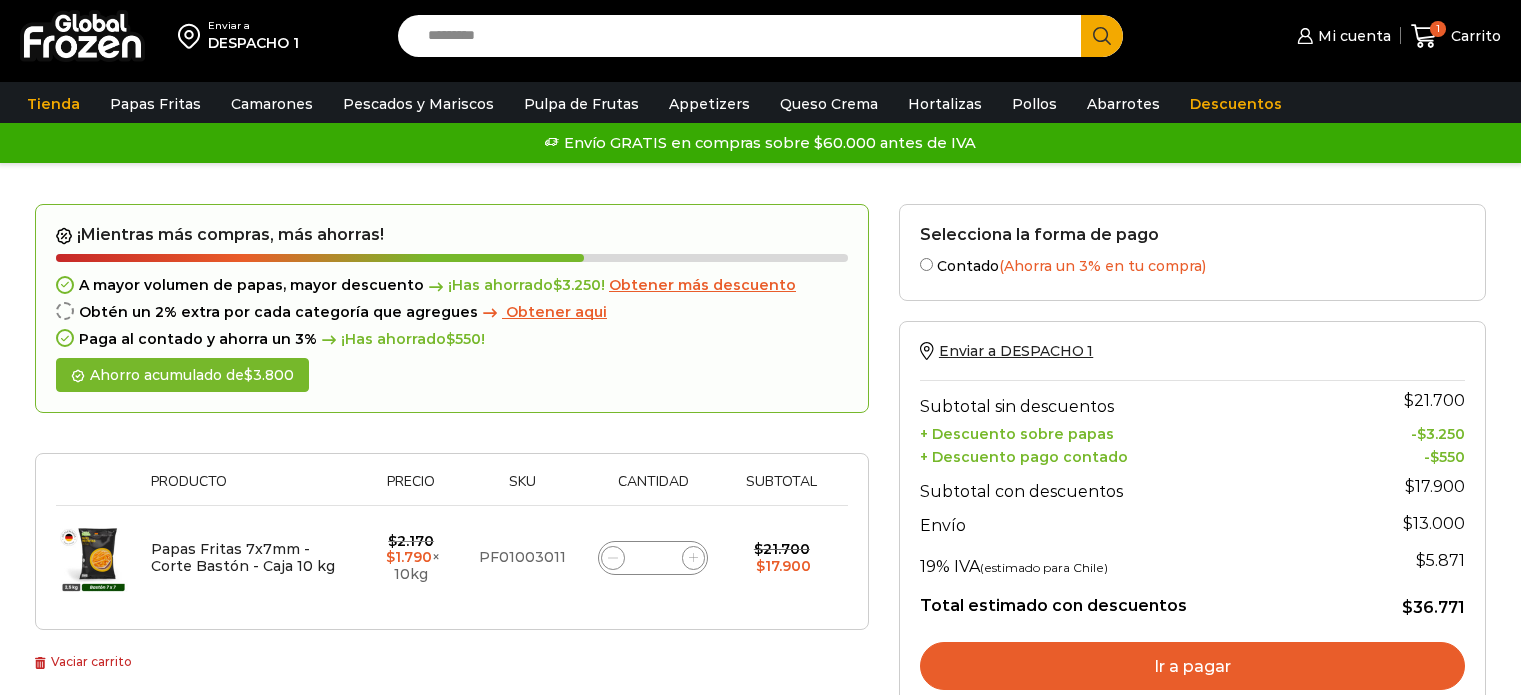 scroll, scrollTop: 0, scrollLeft: 0, axis: both 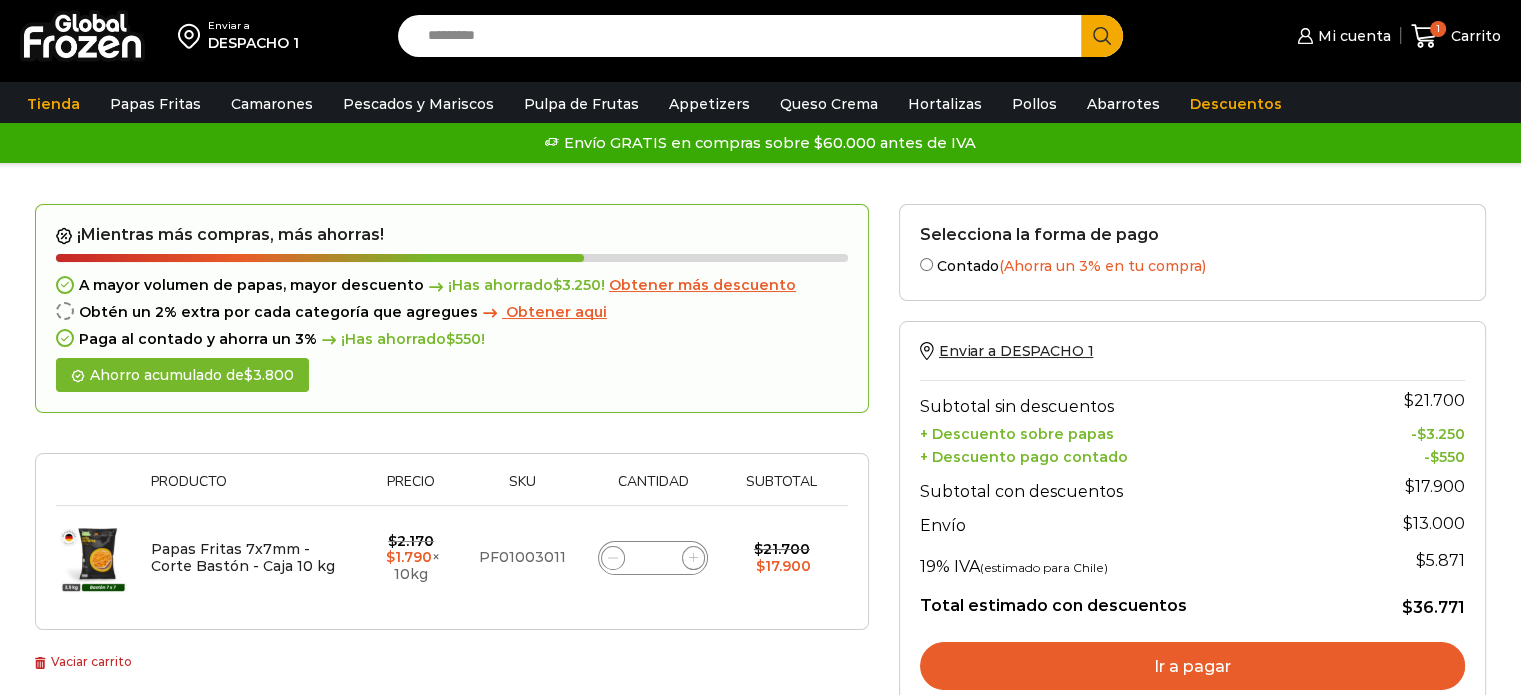 click 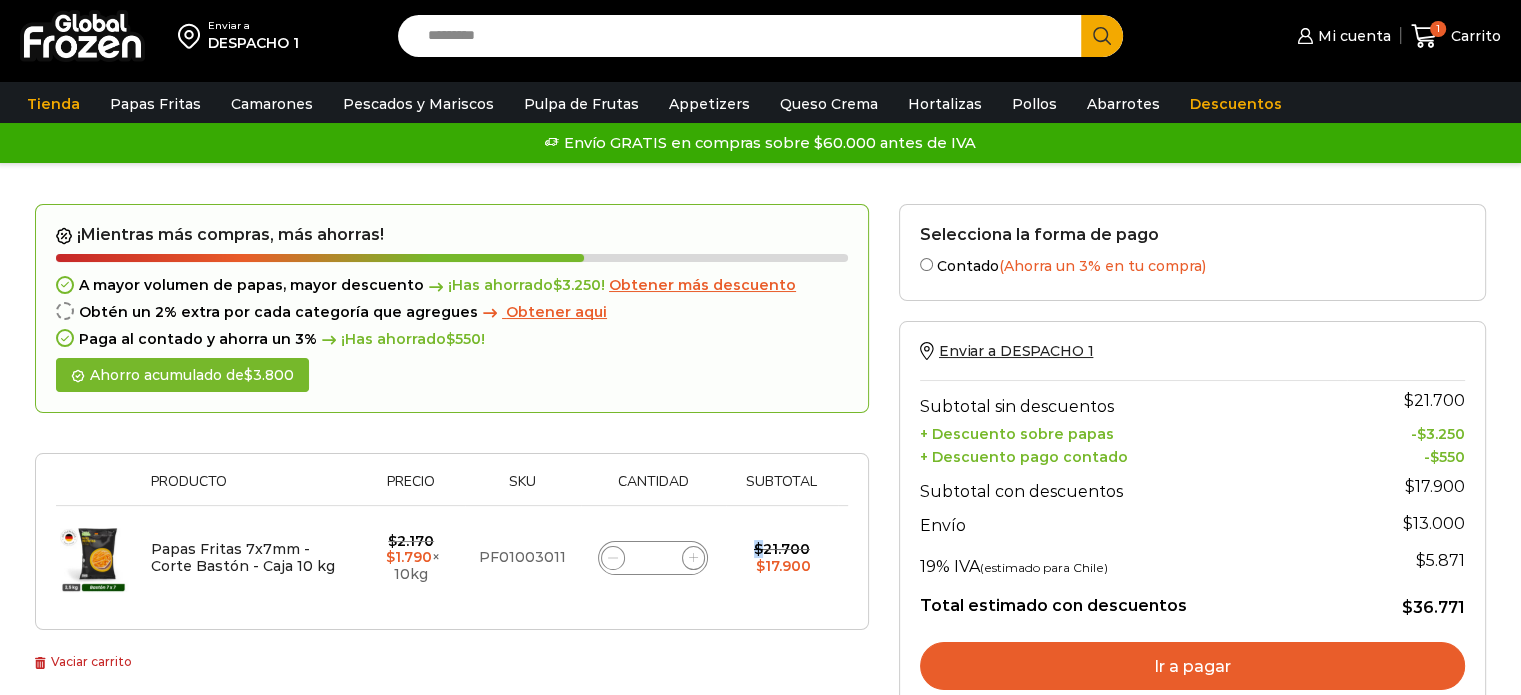 click 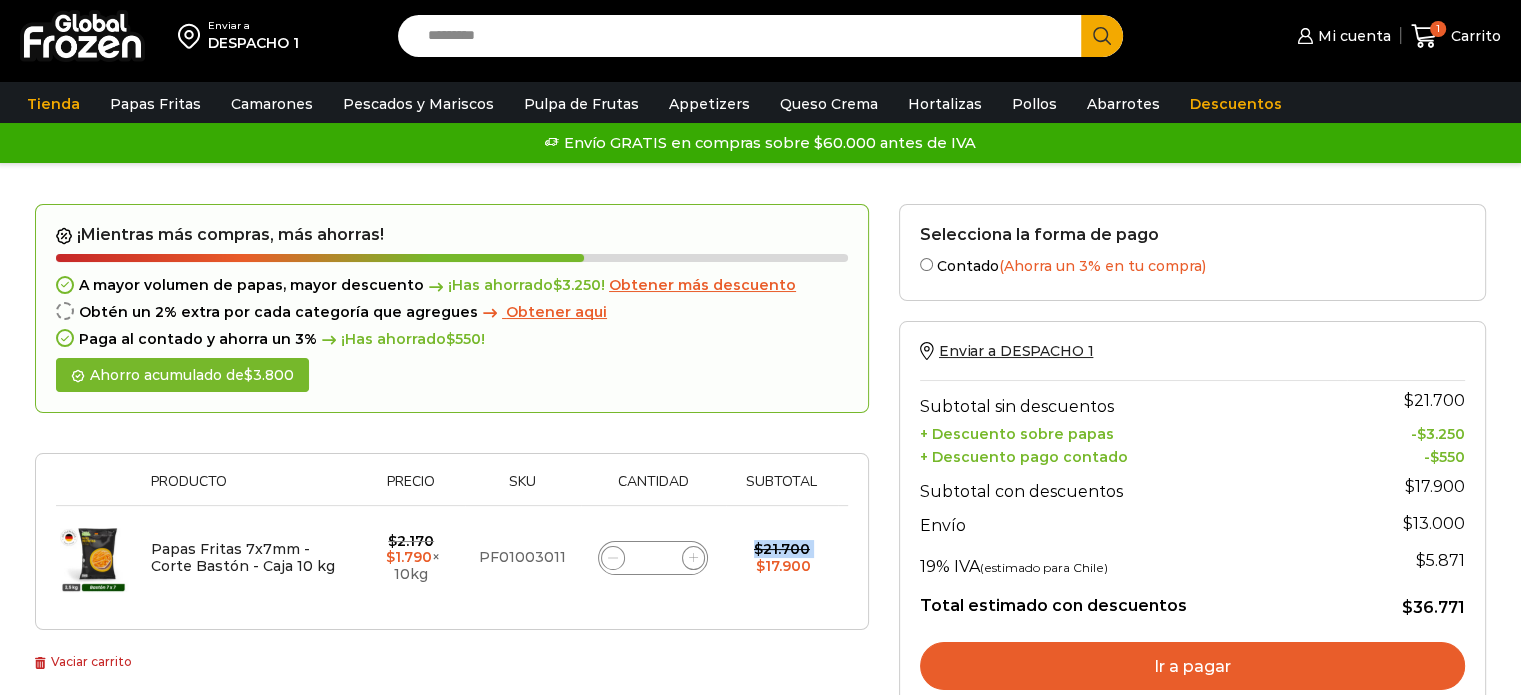click 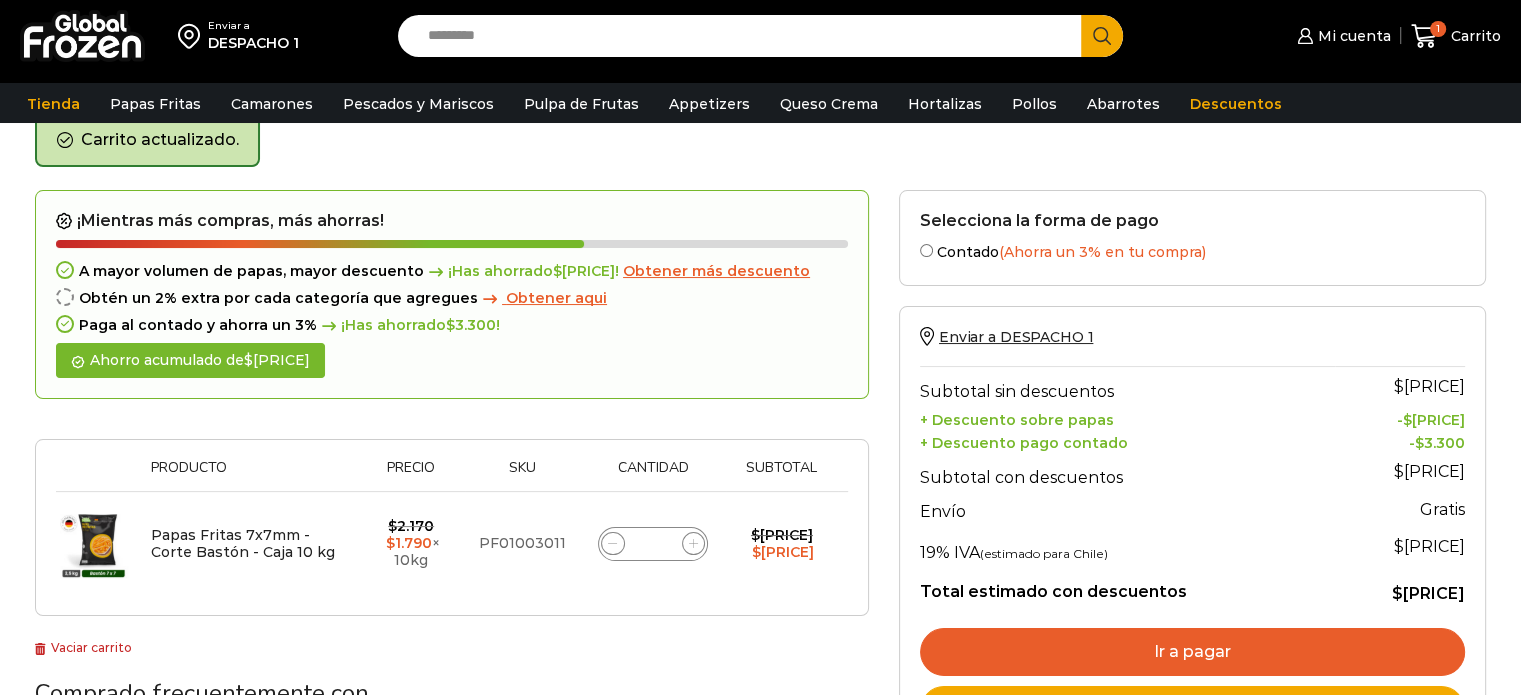 scroll, scrollTop: 102, scrollLeft: 0, axis: vertical 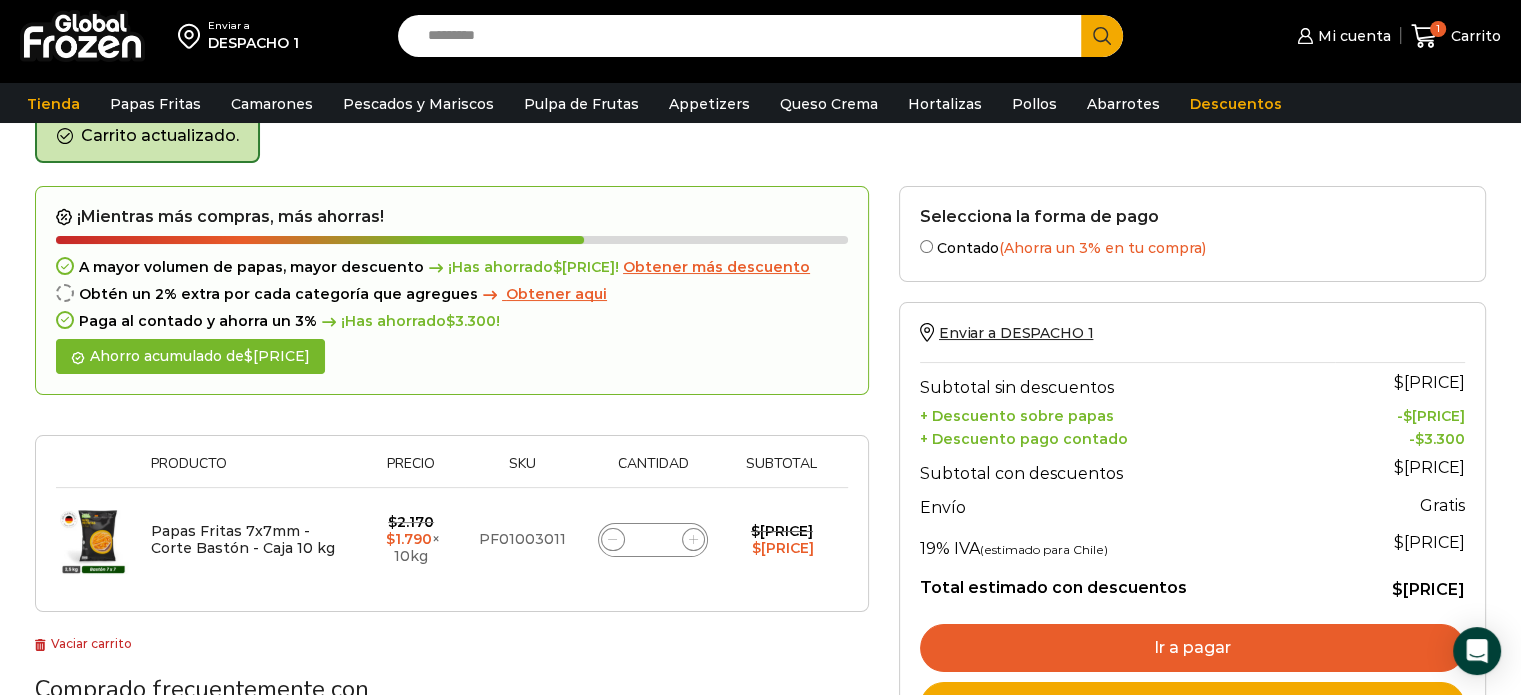click 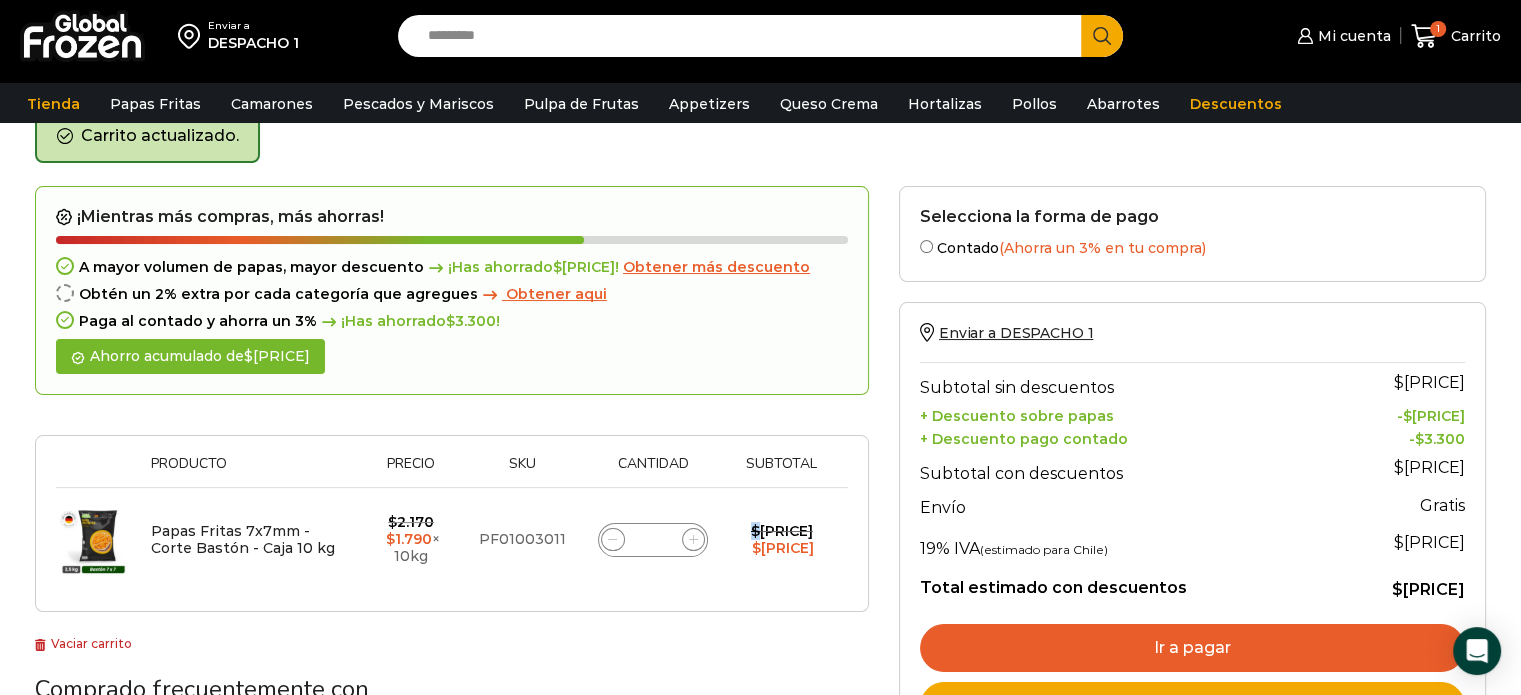 click 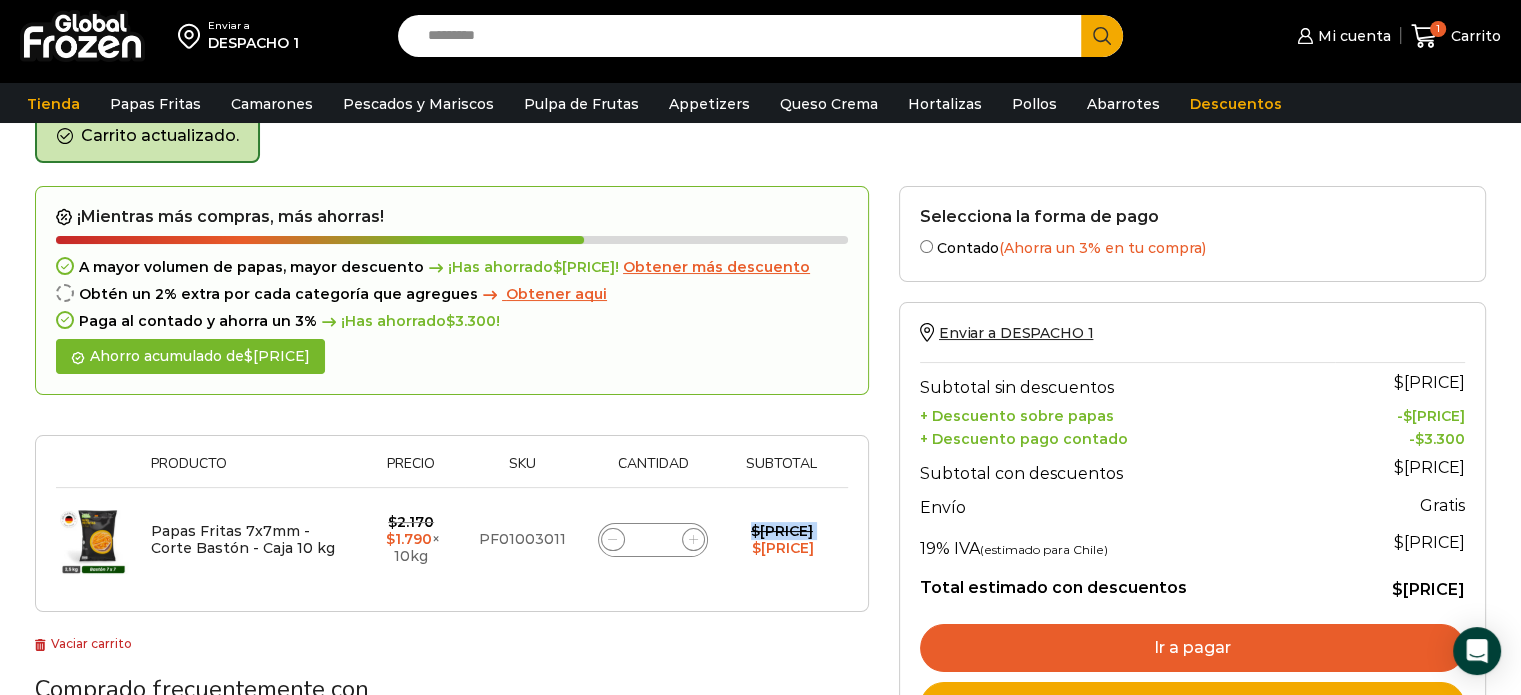 click 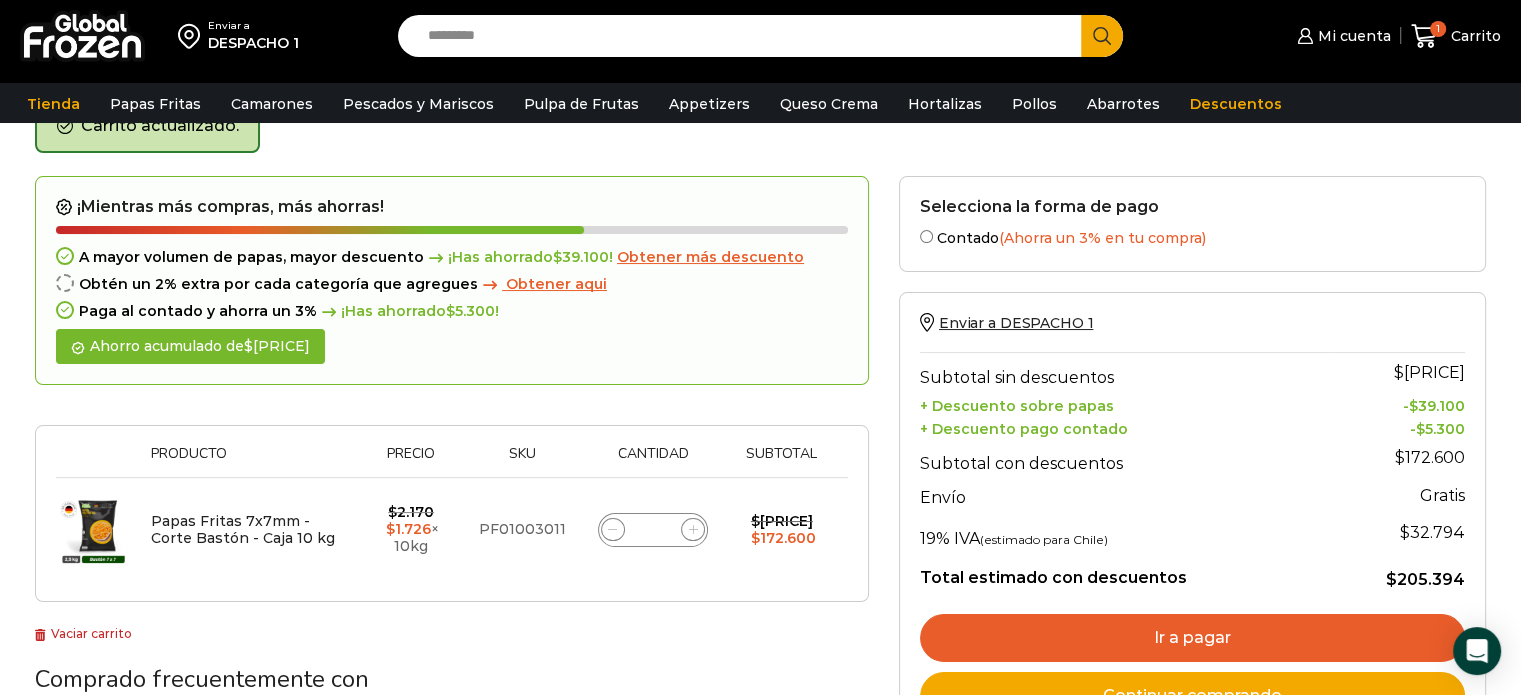scroll, scrollTop: 112, scrollLeft: 0, axis: vertical 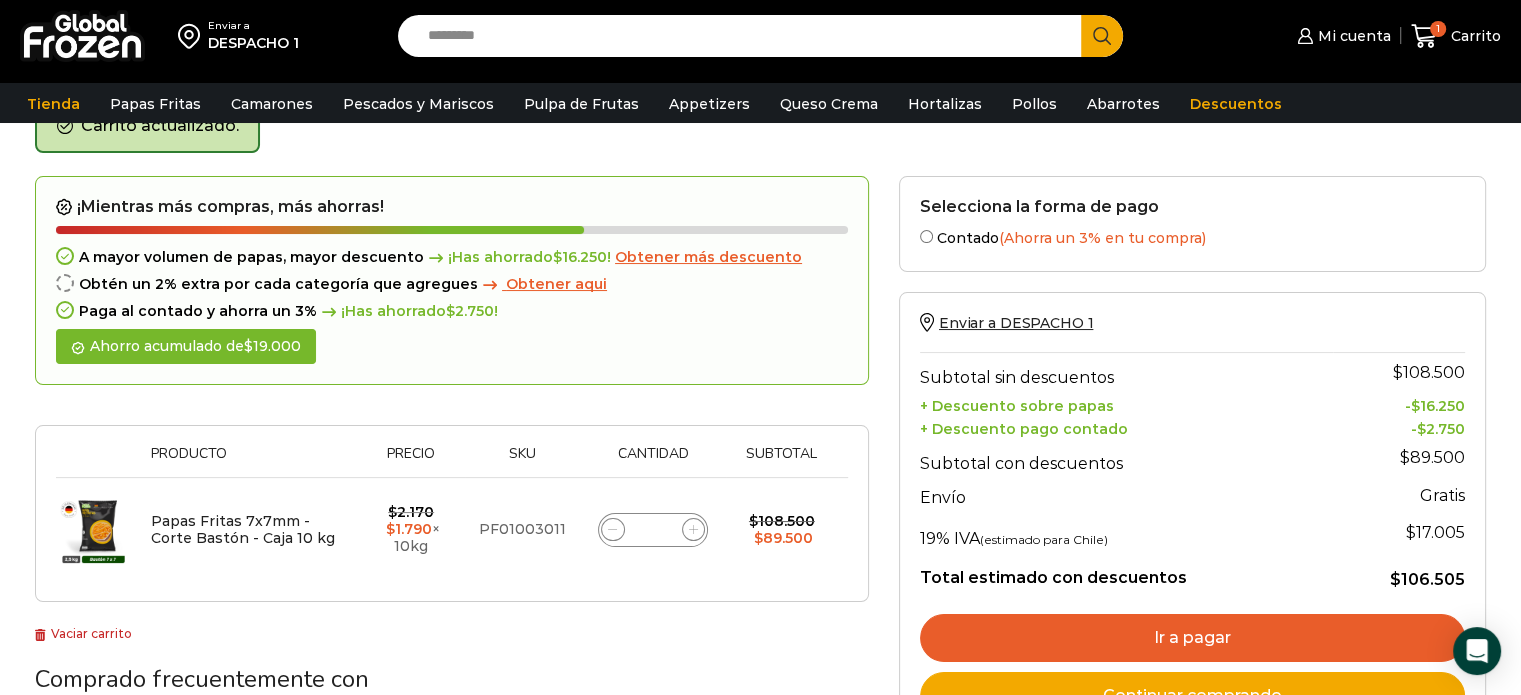 click on "Continuar comprando" at bounding box center (1192, 696) 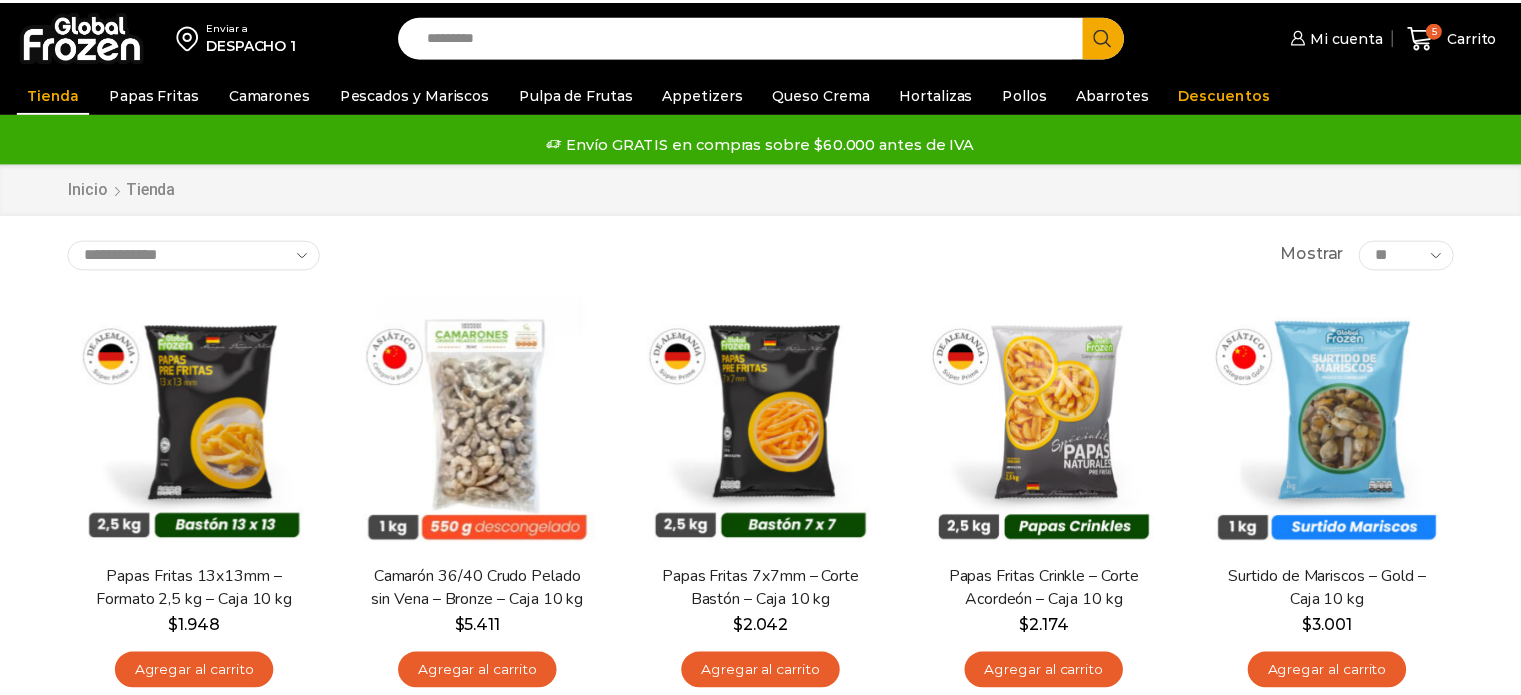 scroll, scrollTop: 0, scrollLeft: 0, axis: both 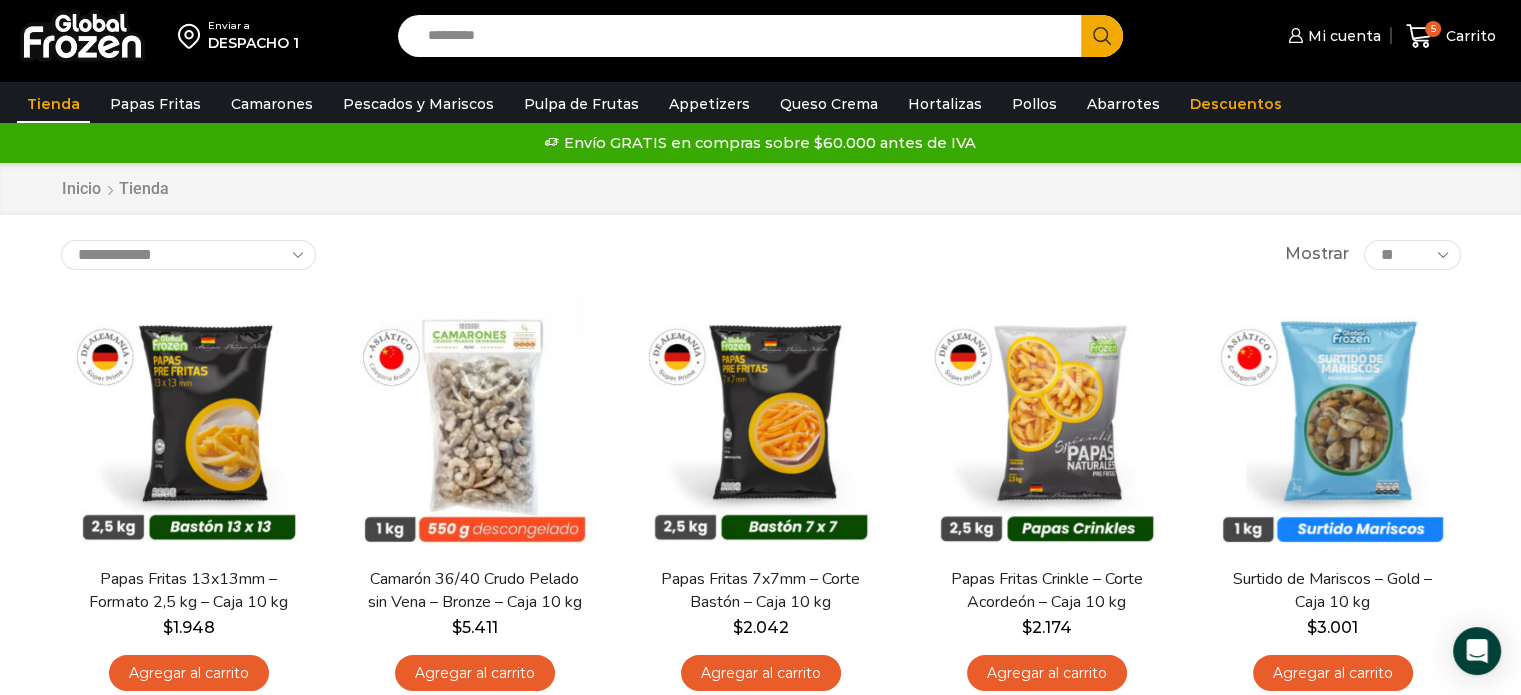 click on "Search input" at bounding box center (745, 36) 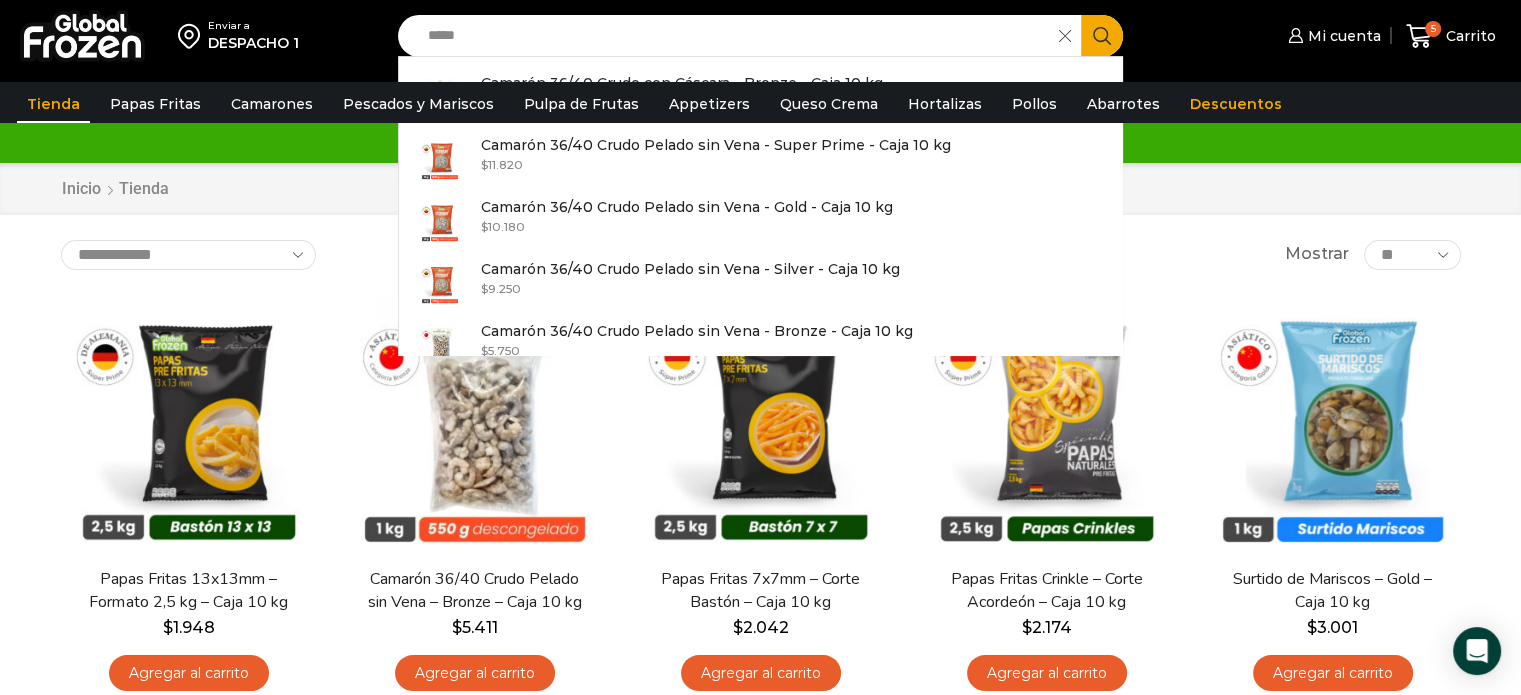 type on "*****" 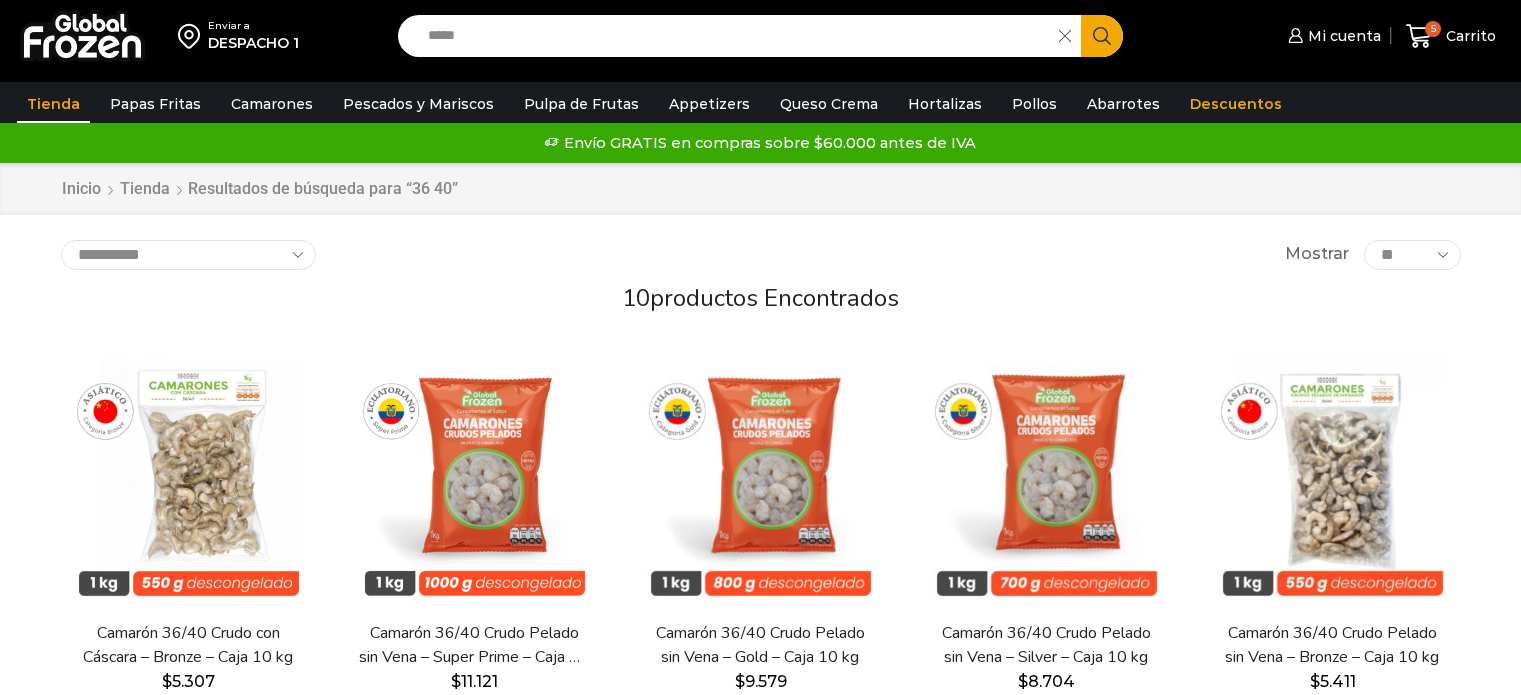 scroll, scrollTop: 0, scrollLeft: 0, axis: both 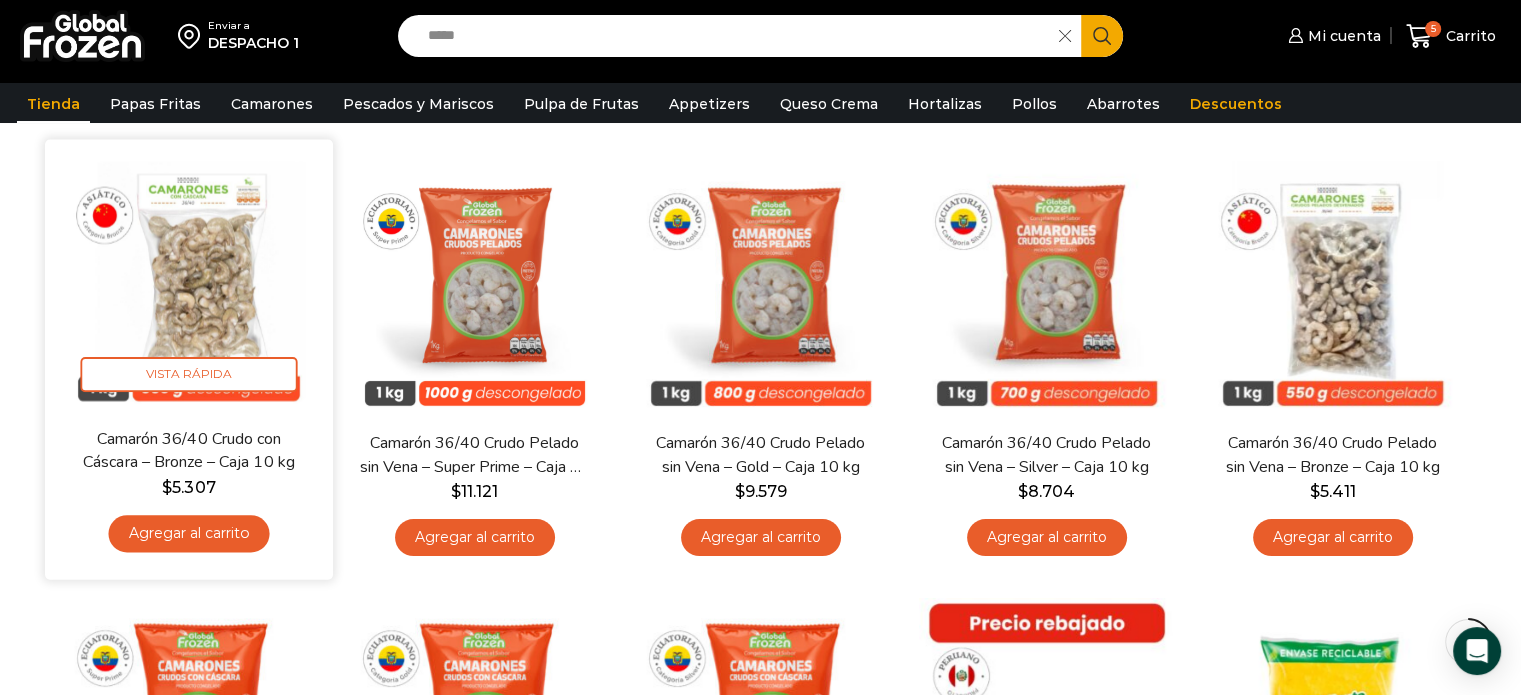 click on "Agregar al carrito" at bounding box center [188, 533] 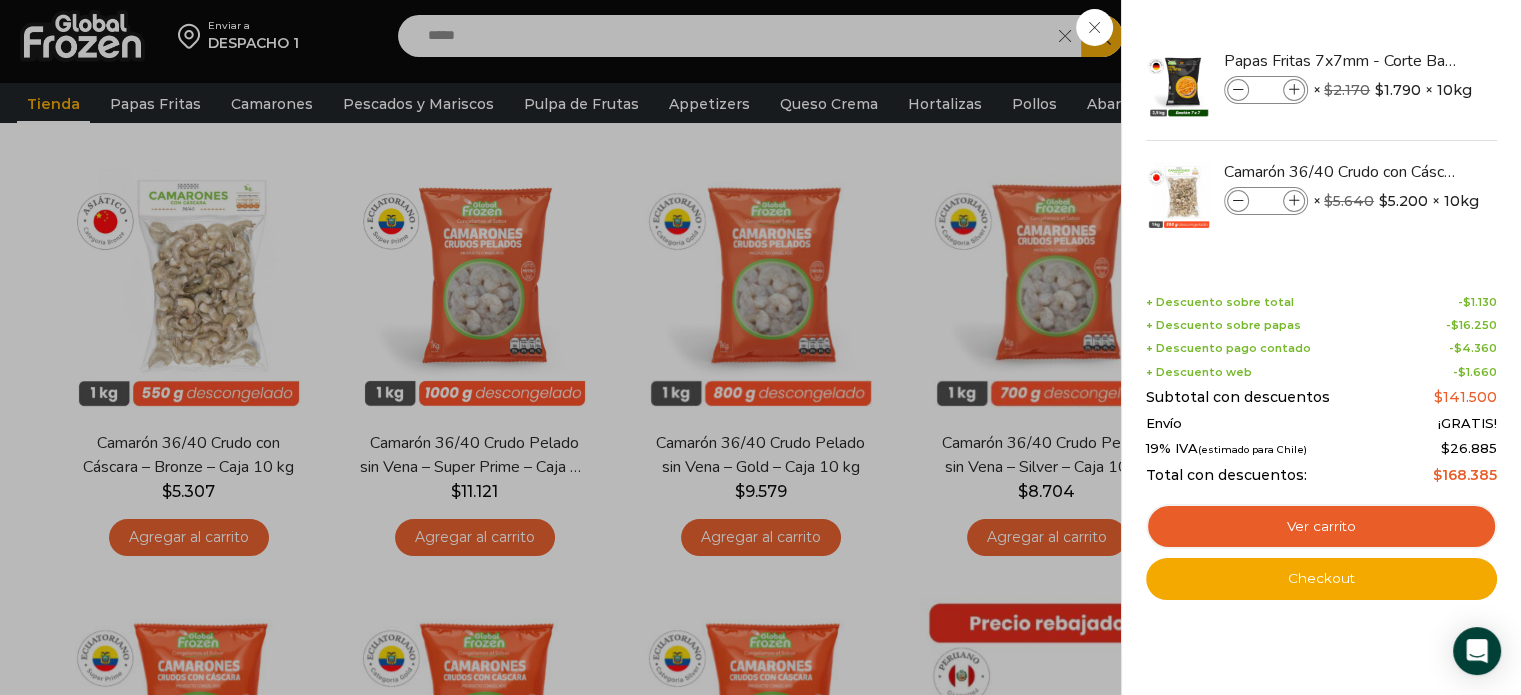 click on "6
Carrito
6
6
Shopping Cart
*" at bounding box center (1451, 36) 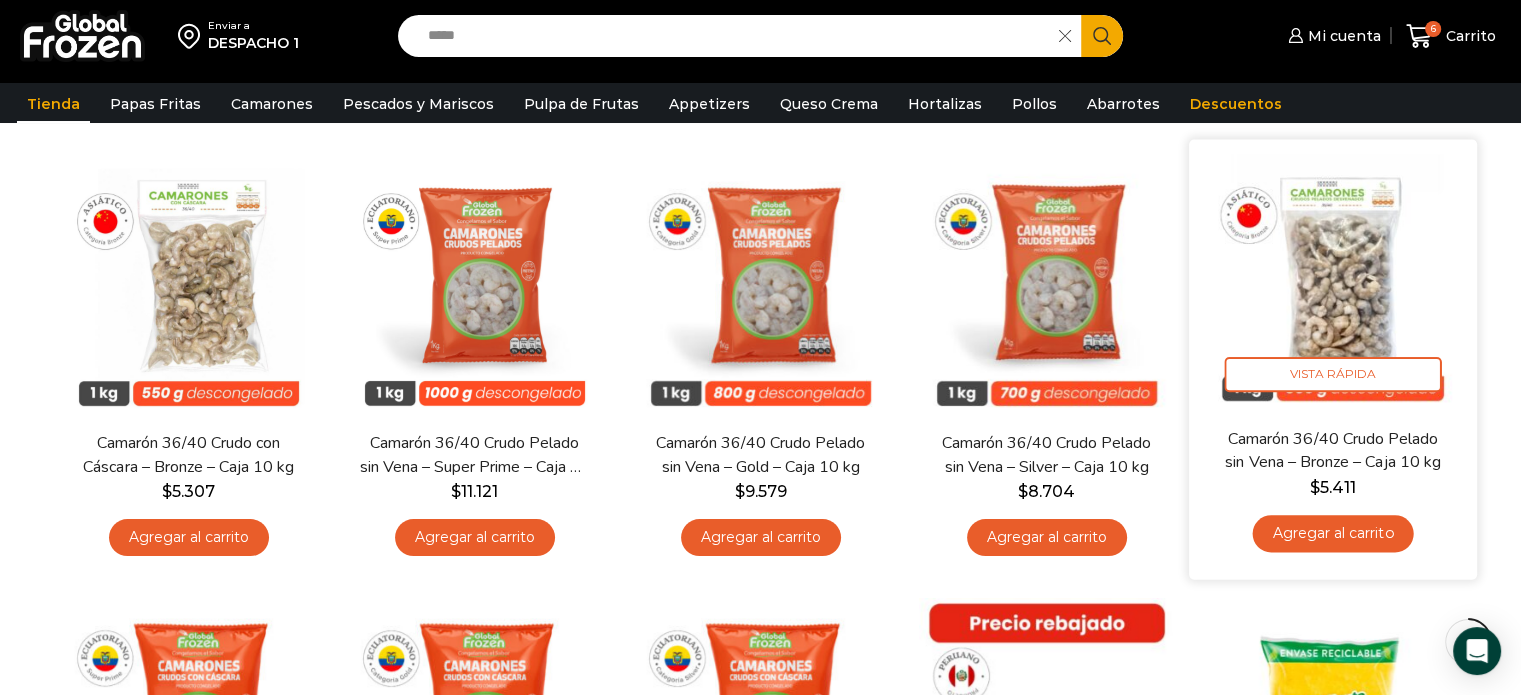 click on "Camarón 36/40 Crudo Pelado sin Vena – Bronze – Caja 10 kg" at bounding box center (1332, 451) 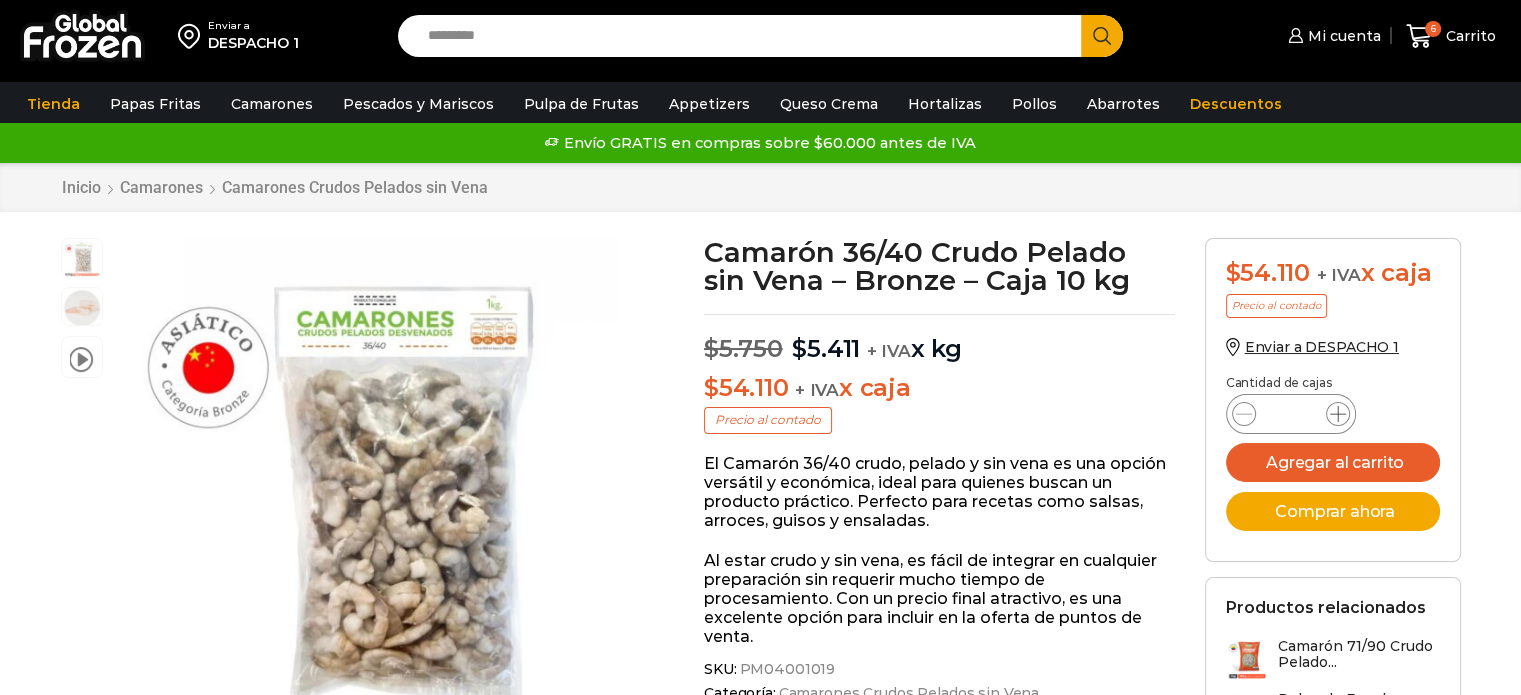 click at bounding box center (1338, 414) 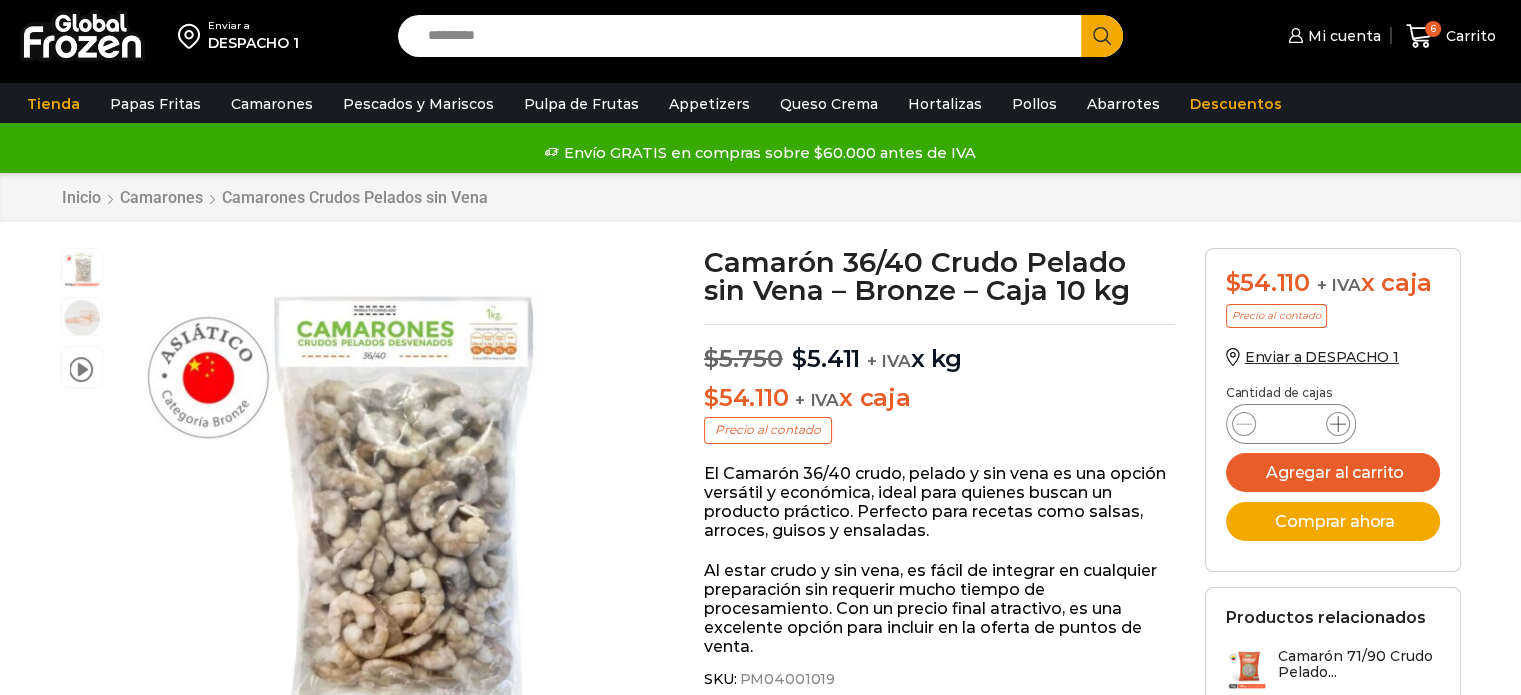 scroll, scrollTop: 0, scrollLeft: 0, axis: both 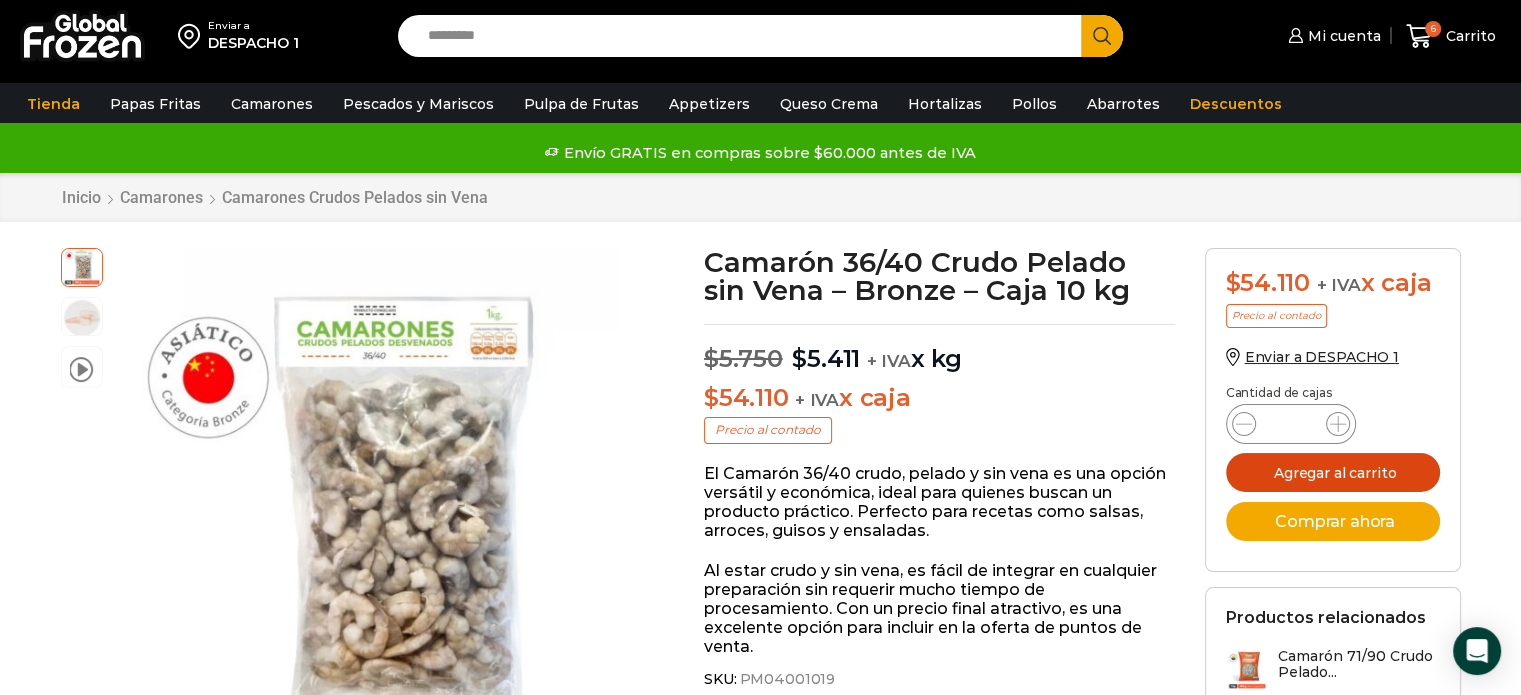 click on "Agregar al carrito" at bounding box center [1333, 472] 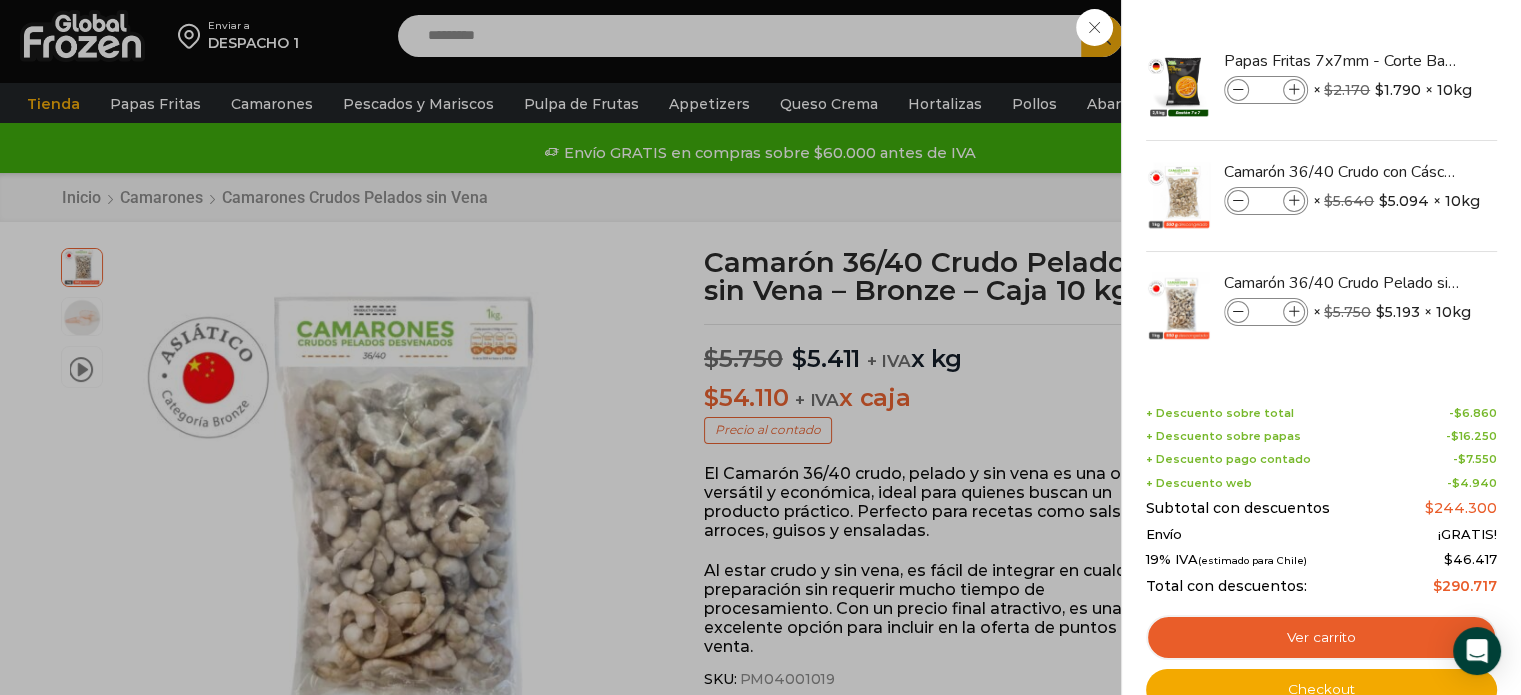 click on "8
Carrito
8
8
Shopping Cart
*" at bounding box center [1451, 36] 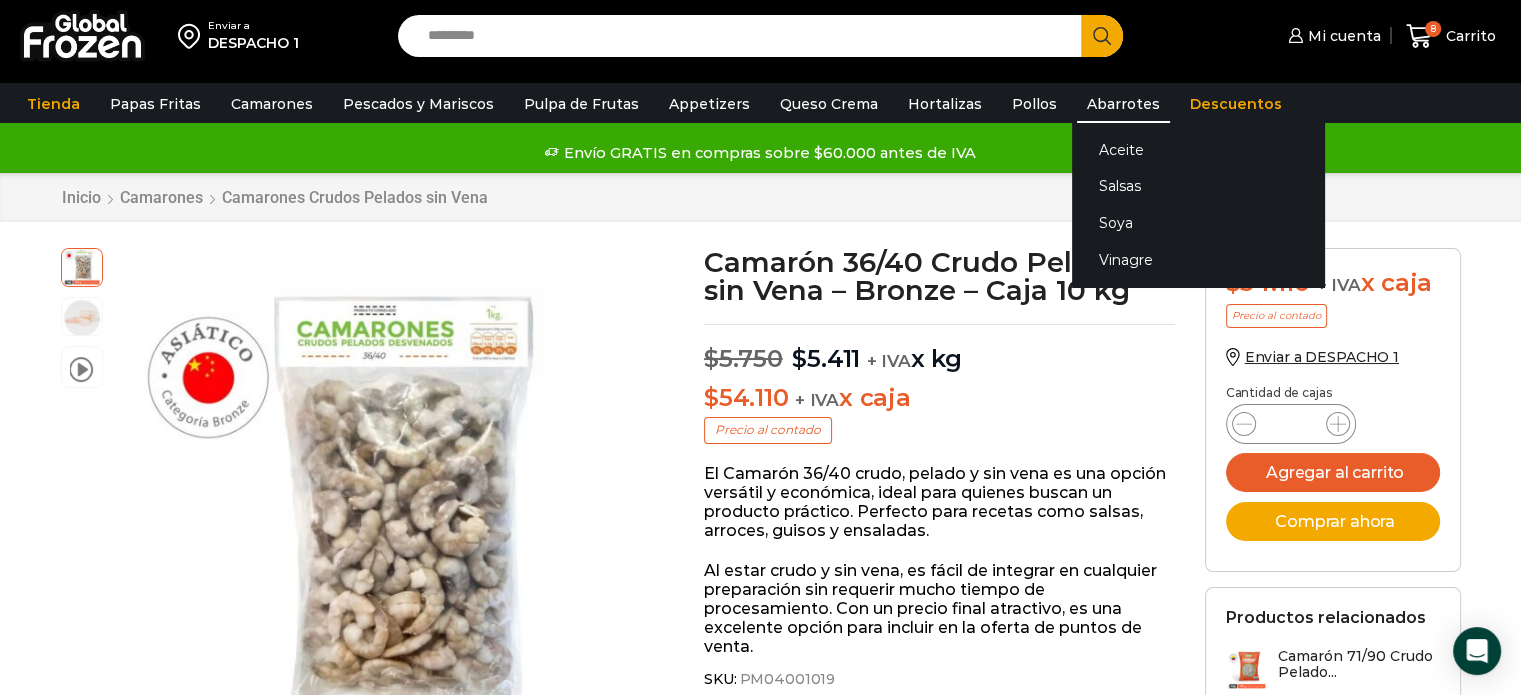 click on "Abarrotes" at bounding box center (1123, 104) 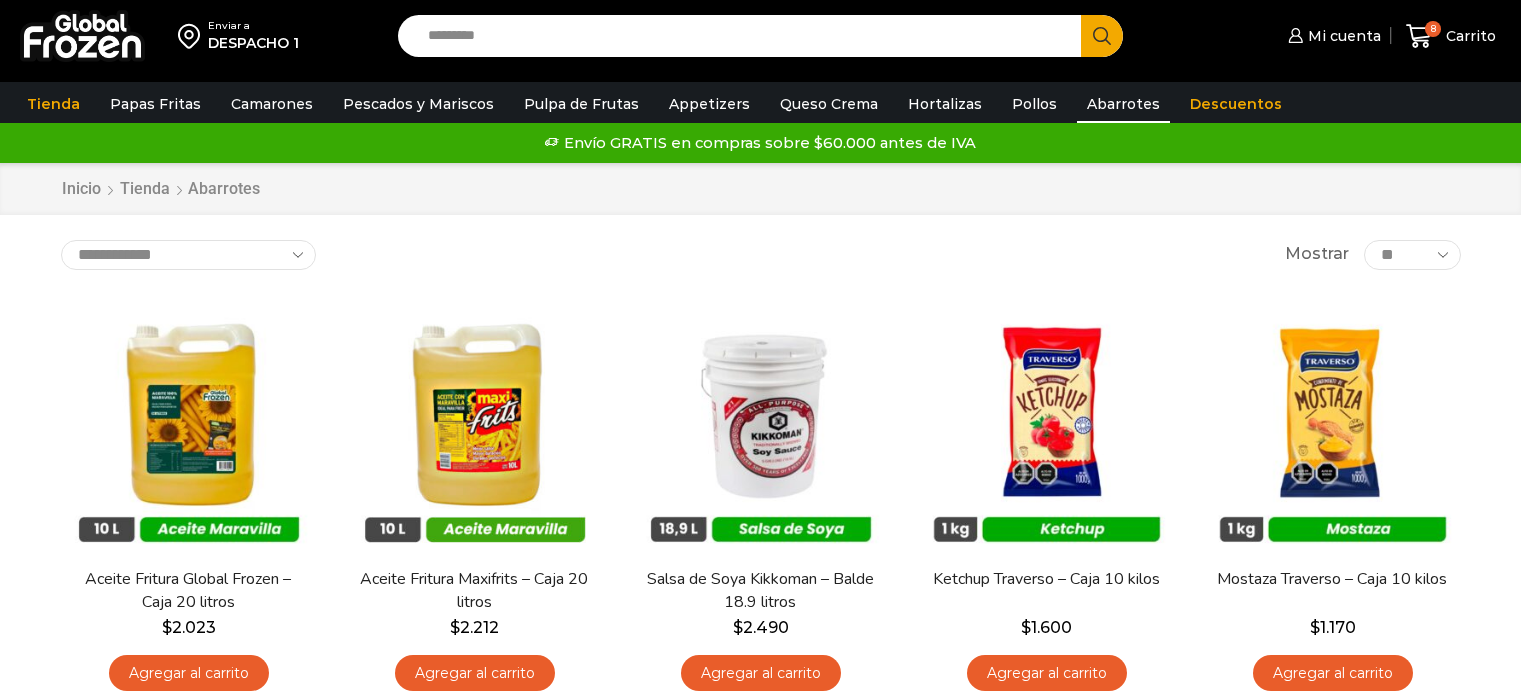 scroll, scrollTop: 0, scrollLeft: 0, axis: both 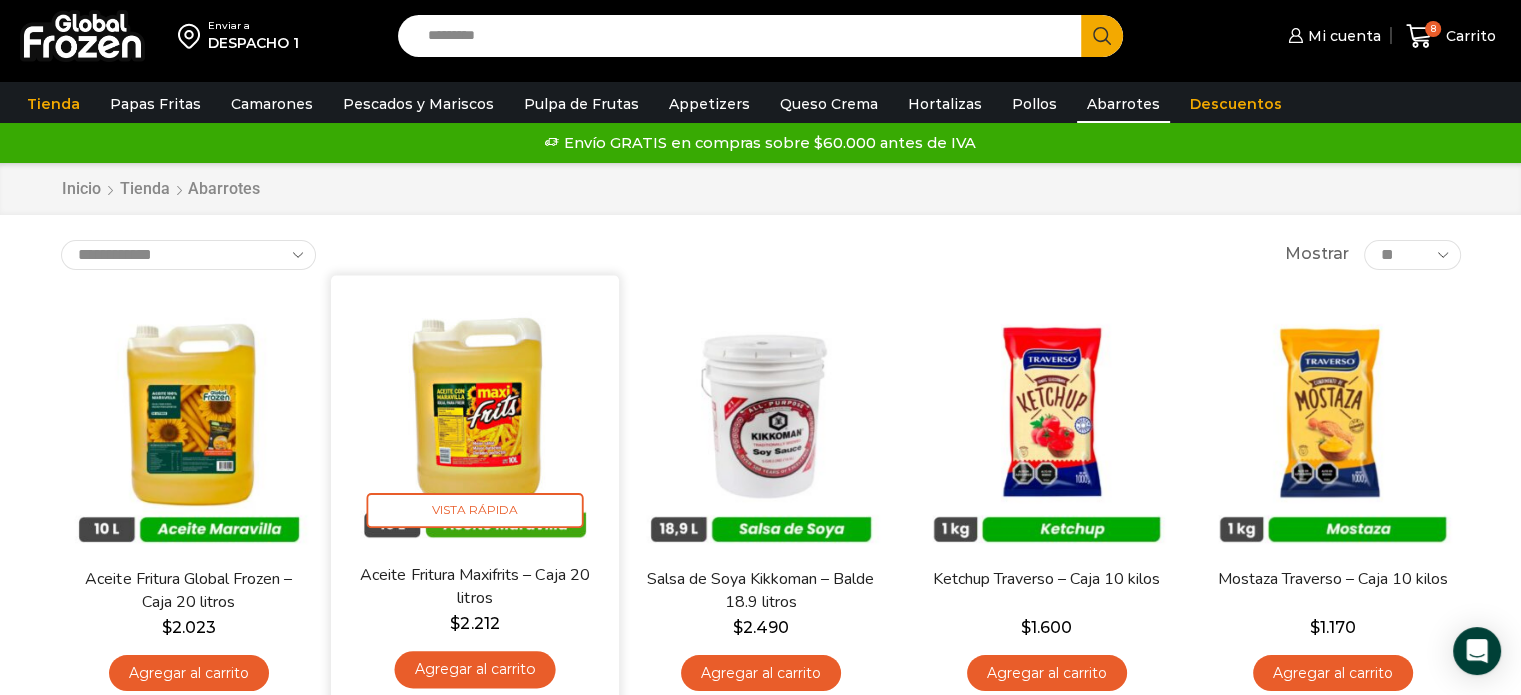 click at bounding box center (475, 419) 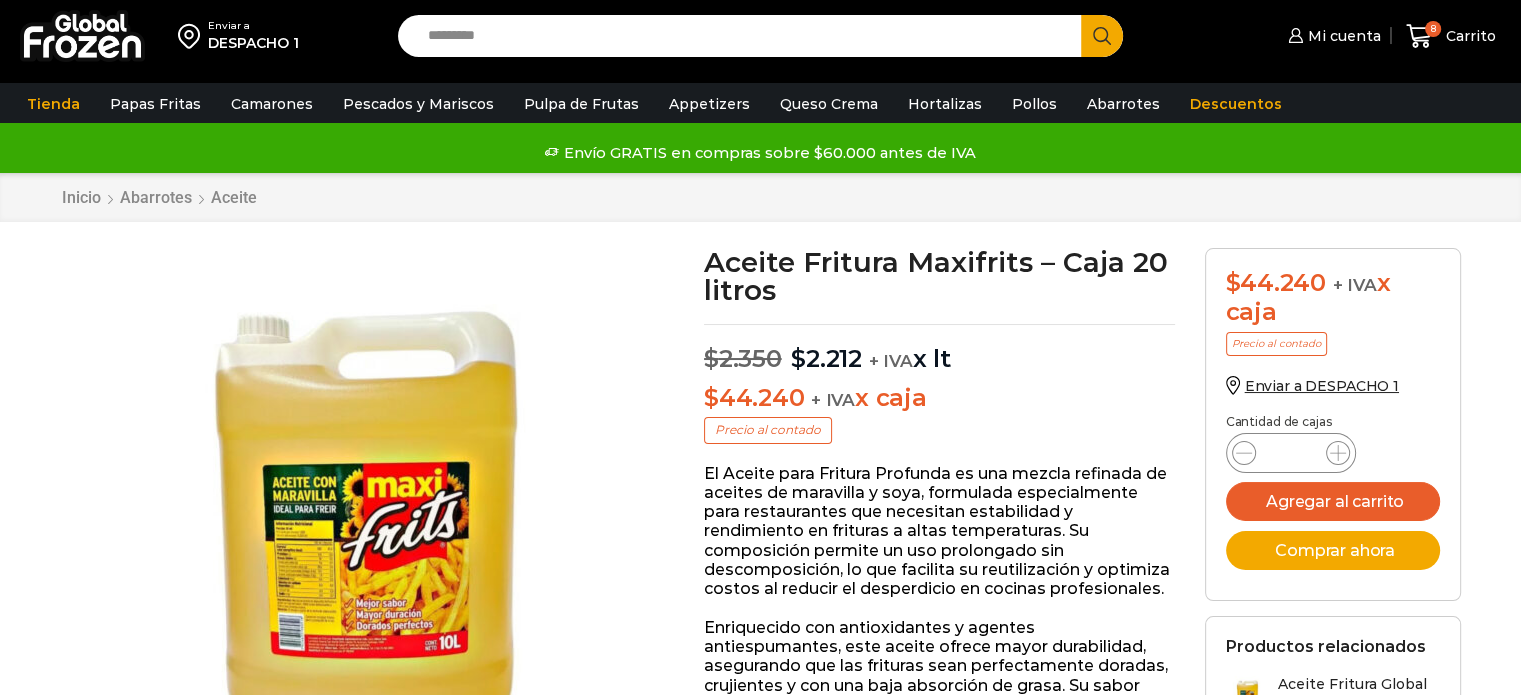 scroll, scrollTop: 0, scrollLeft: 0, axis: both 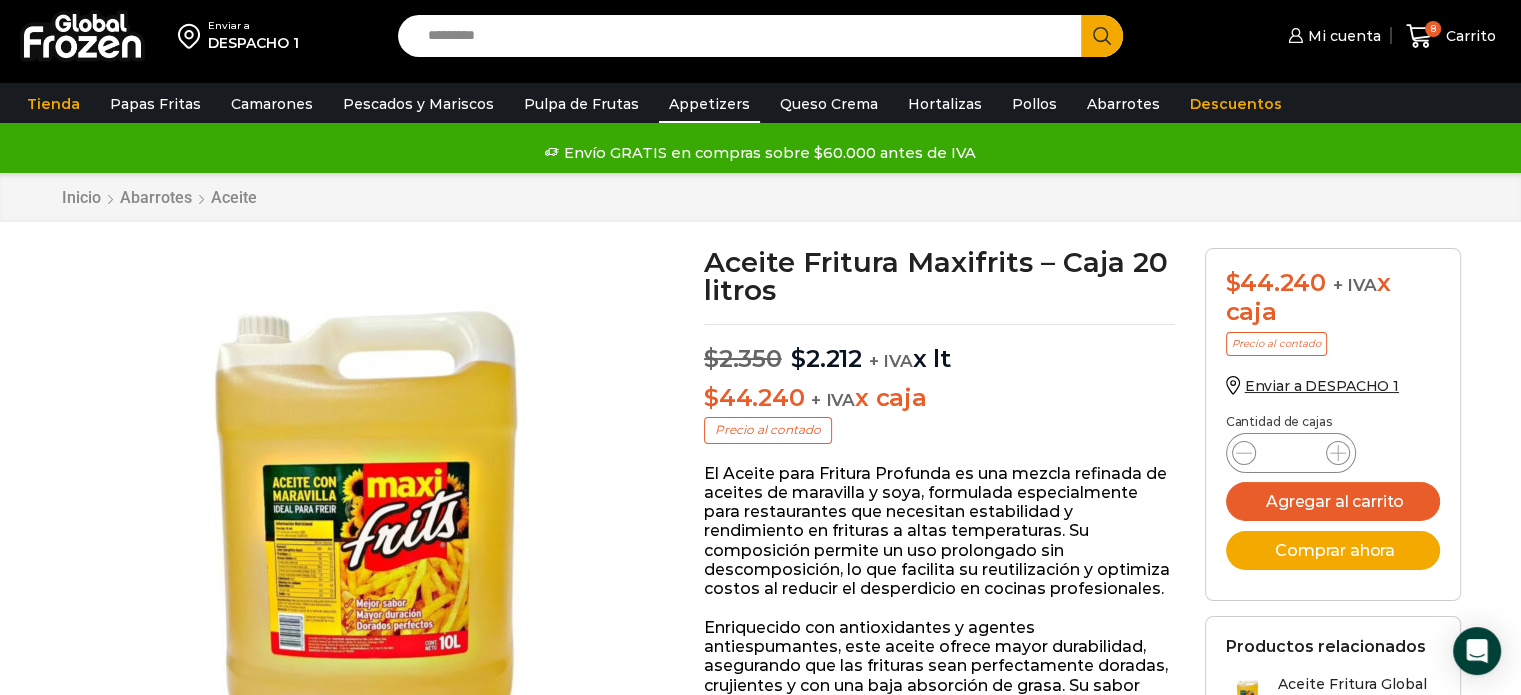 click on "Appetizers" at bounding box center (709, 104) 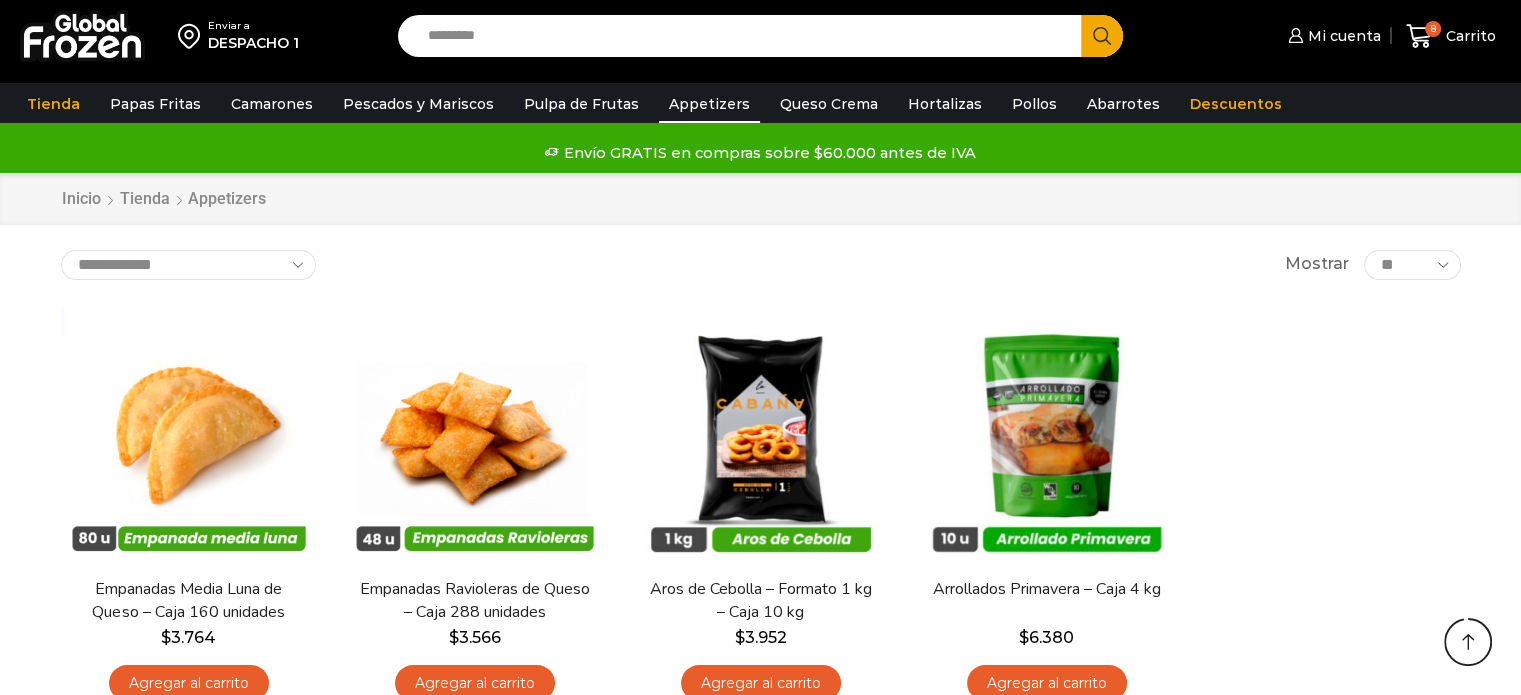 scroll, scrollTop: 600, scrollLeft: 0, axis: vertical 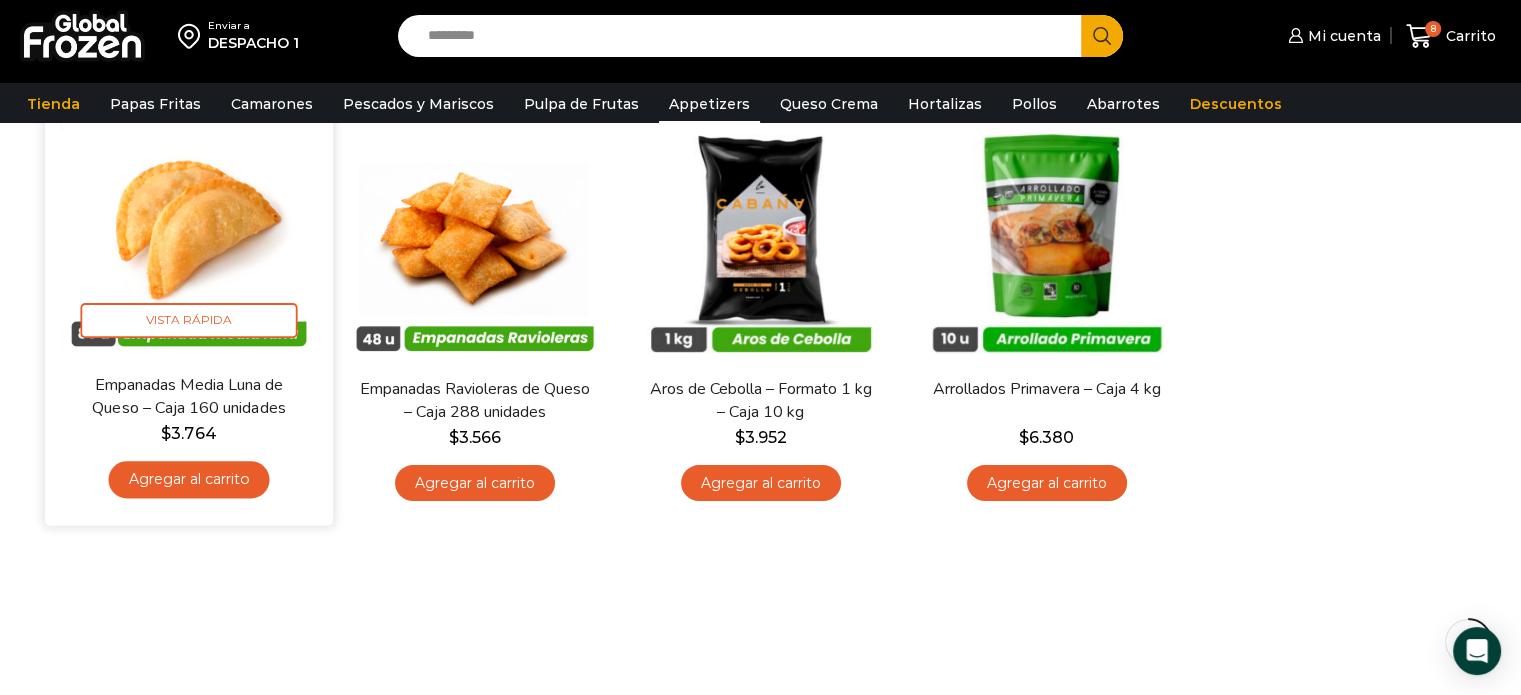 click on "Agregar al carrito" at bounding box center [188, 479] 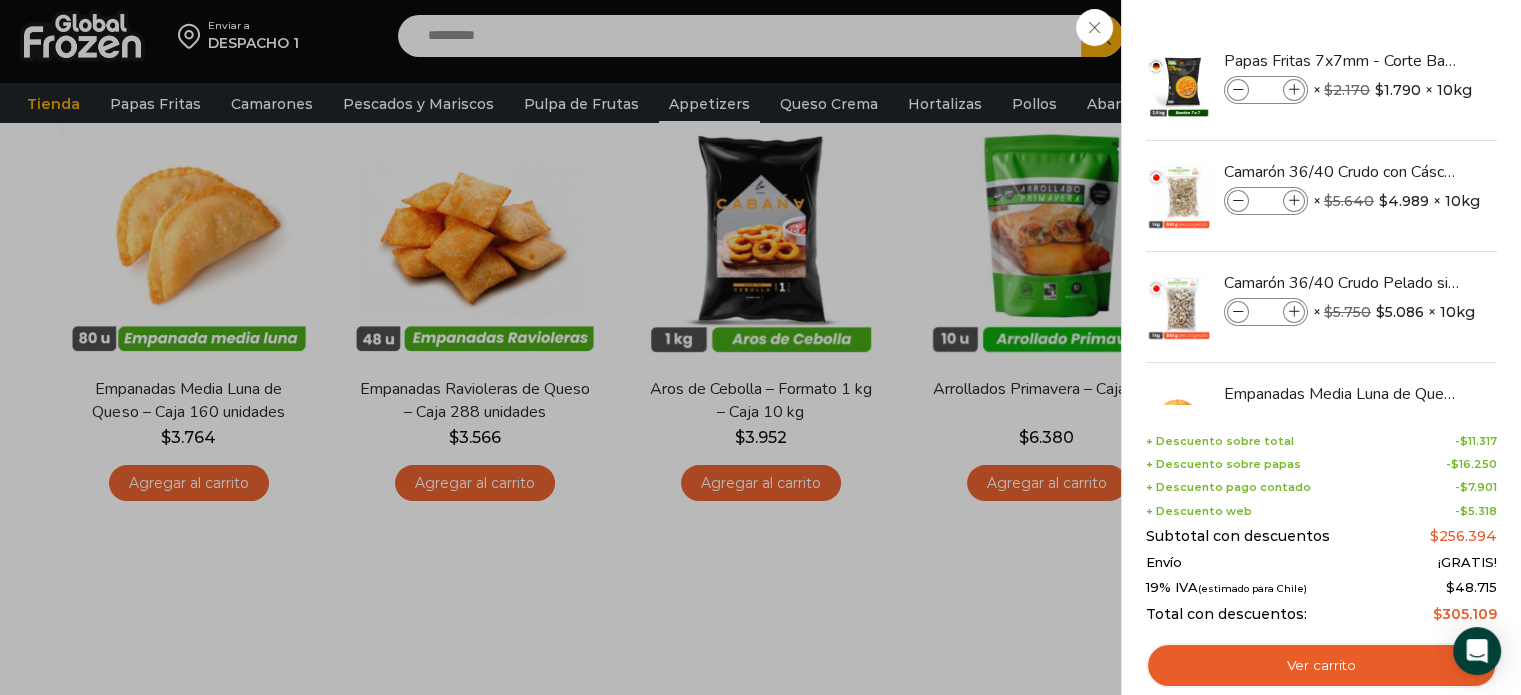 click on "9
Carrito
9
9
Shopping Cart
*" at bounding box center (1451, 36) 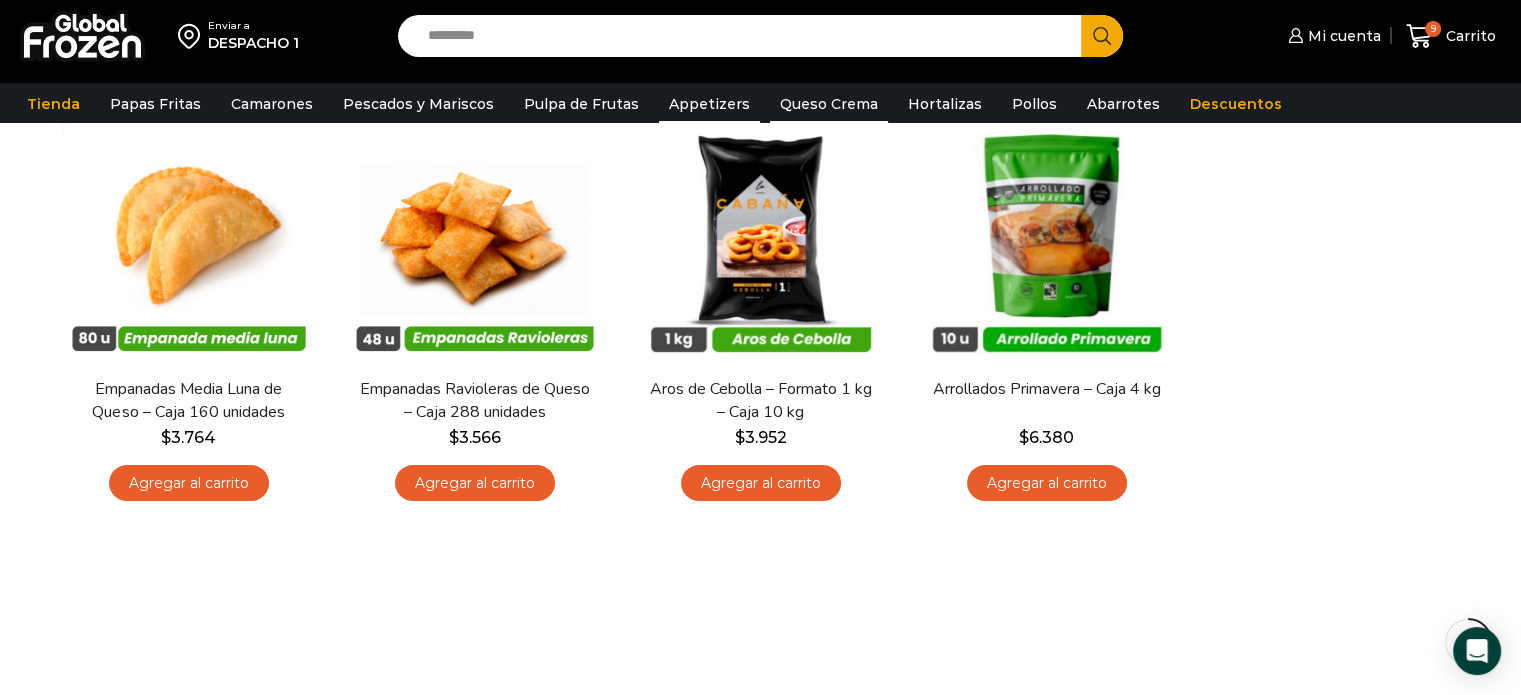click on "Queso Crema" at bounding box center (829, 104) 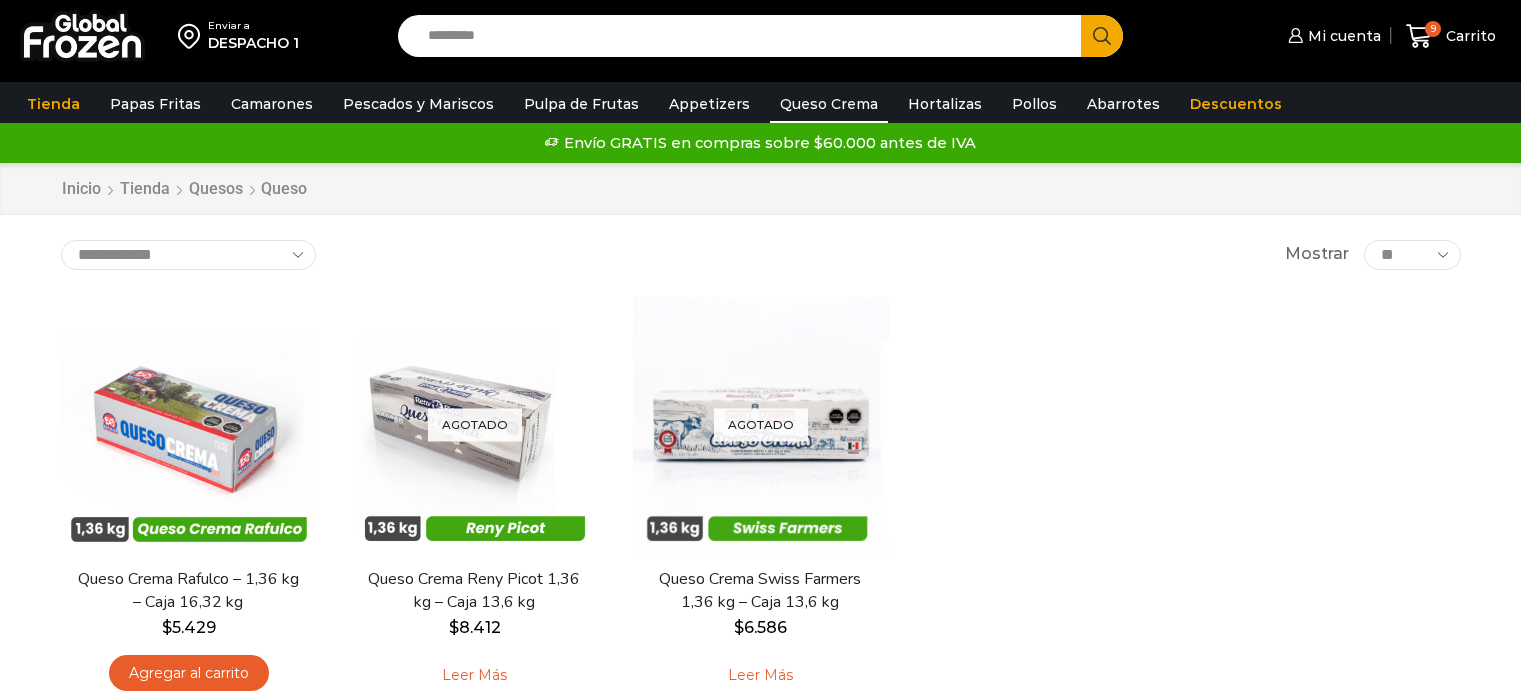 scroll, scrollTop: 0, scrollLeft: 0, axis: both 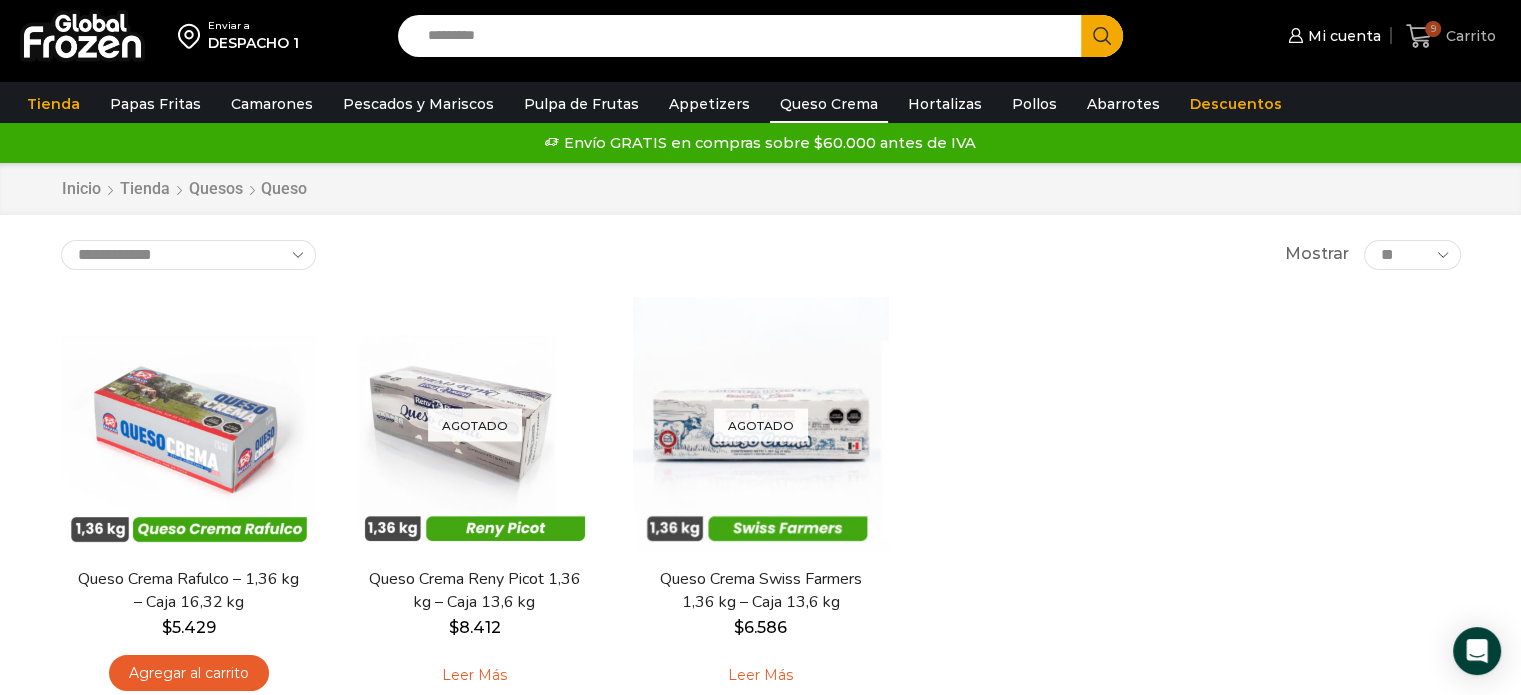 click on "Carrito" at bounding box center [1468, 36] 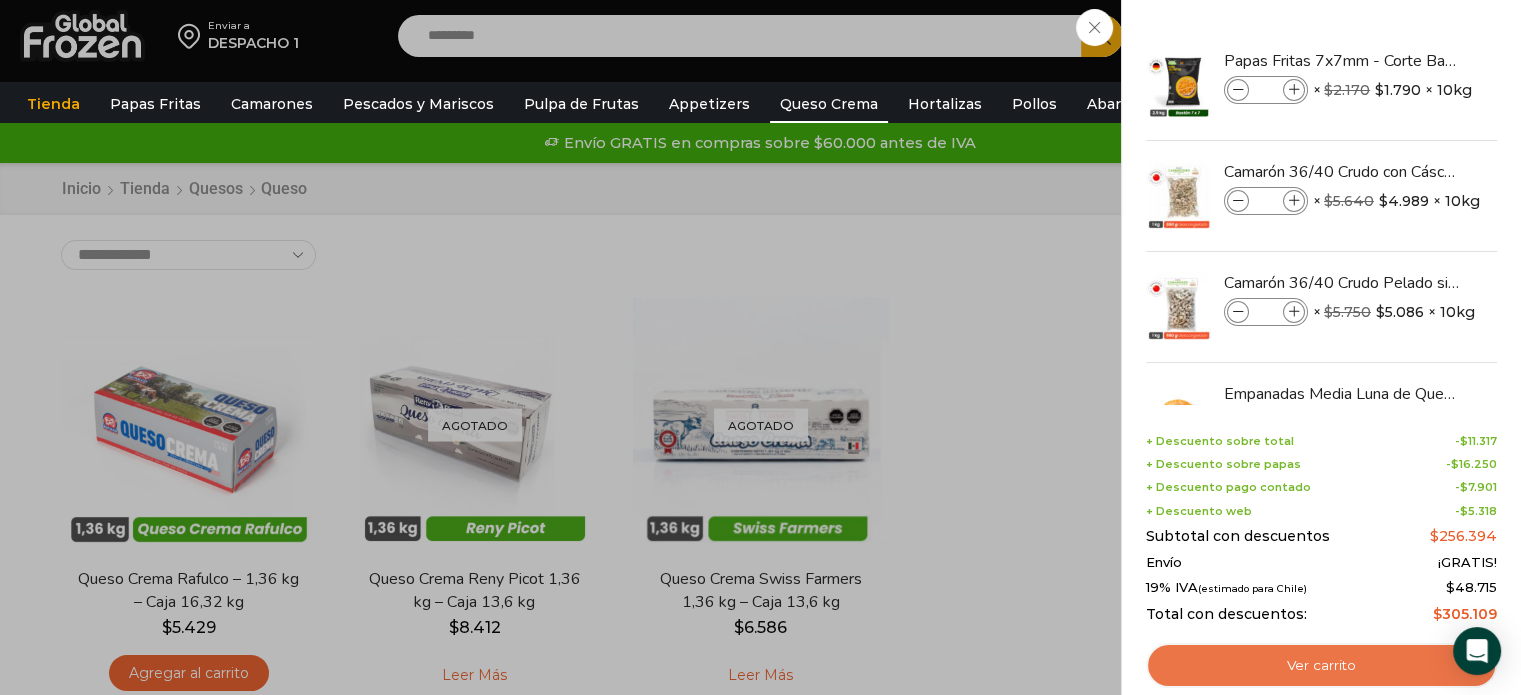 click on "Ver carrito" at bounding box center [1321, 666] 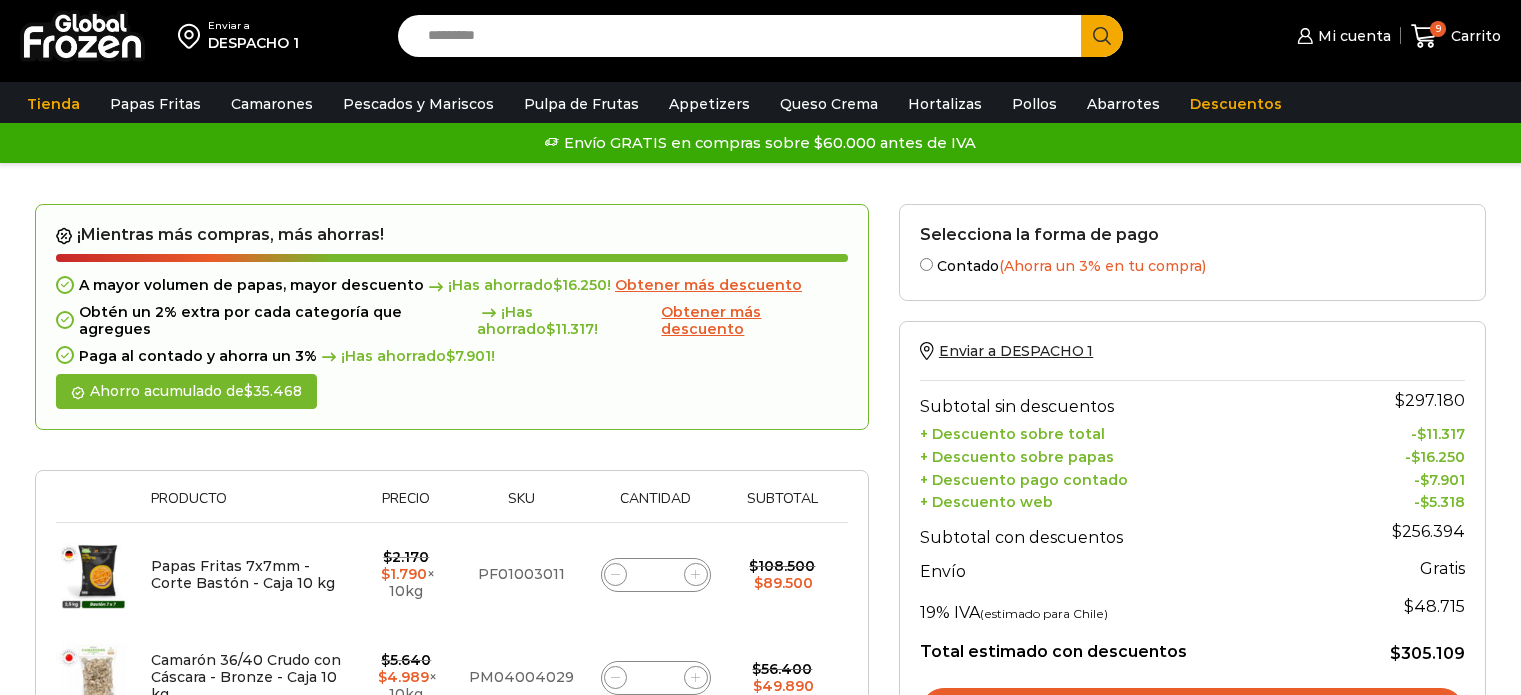scroll, scrollTop: 0, scrollLeft: 0, axis: both 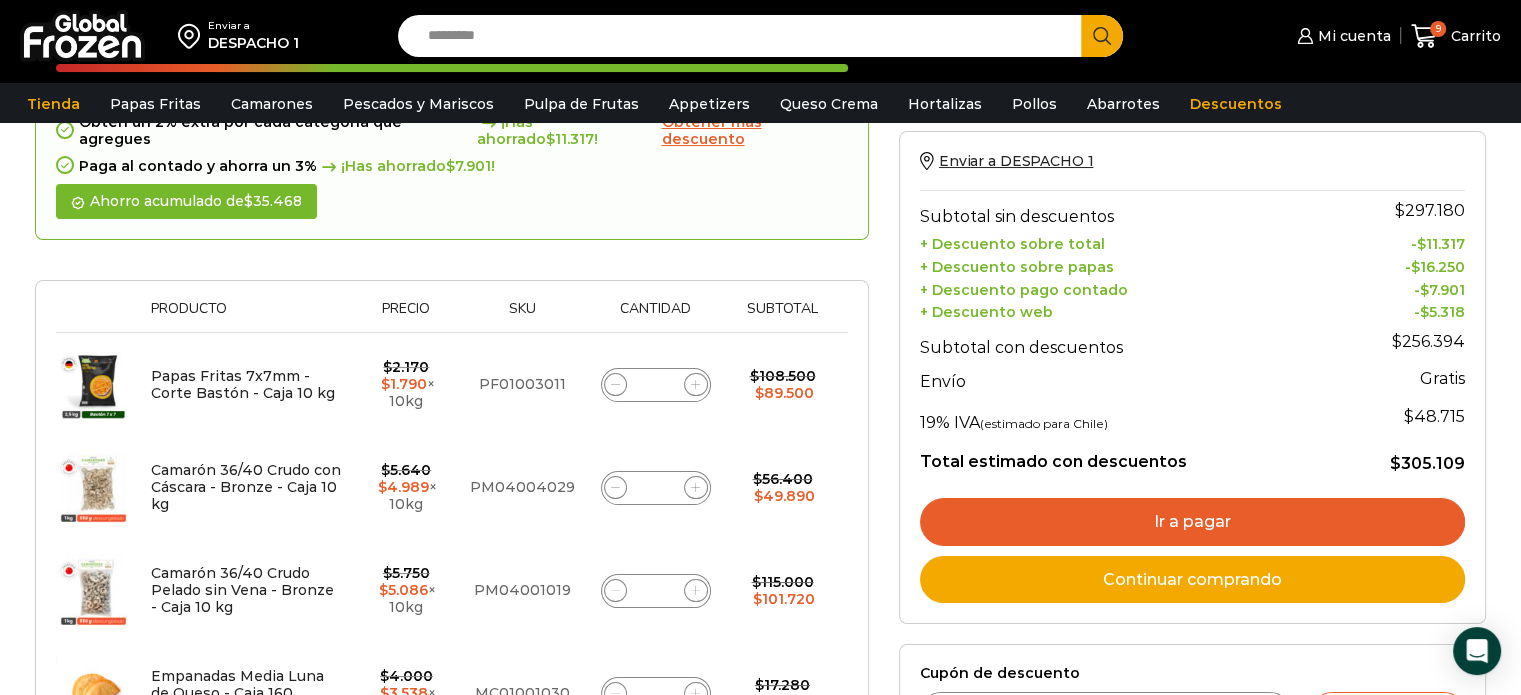 click on "Ir a pagar" at bounding box center (1192, 522) 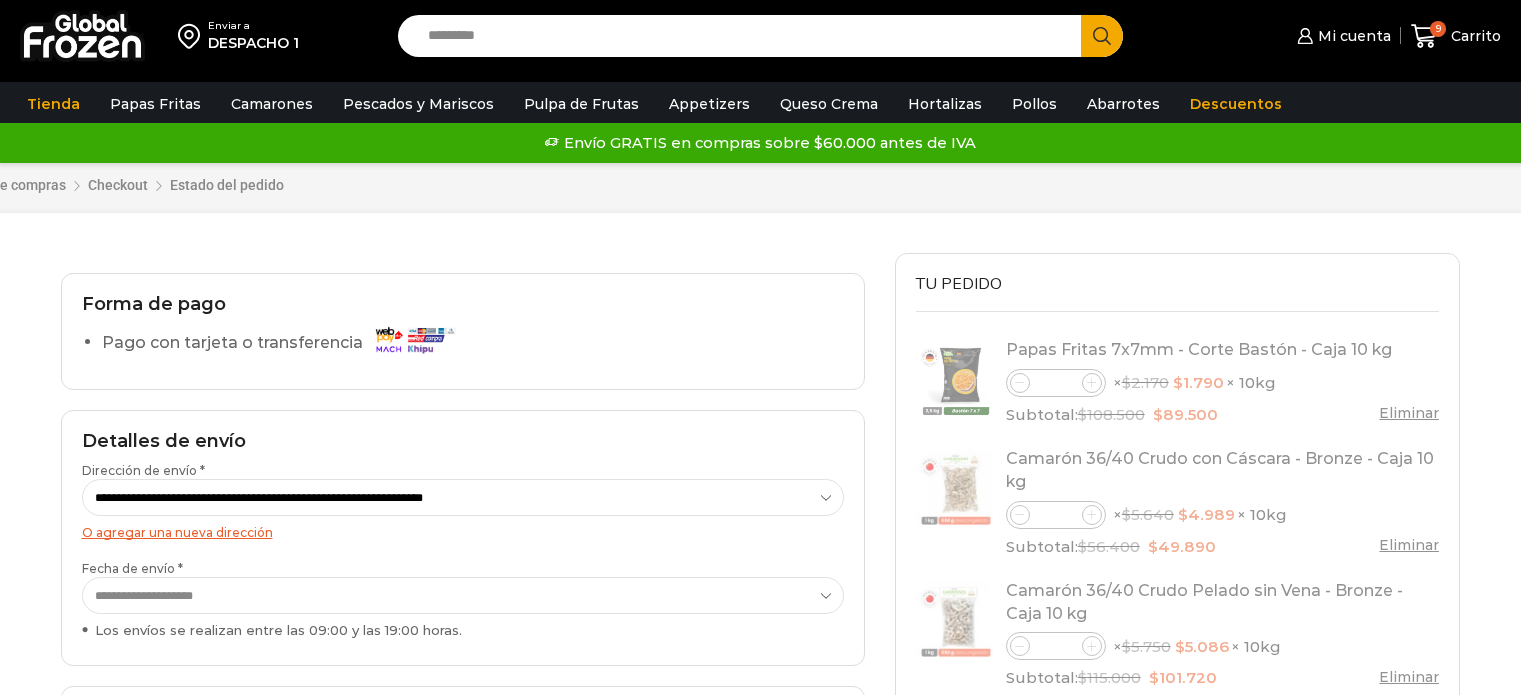 scroll, scrollTop: 0, scrollLeft: 0, axis: both 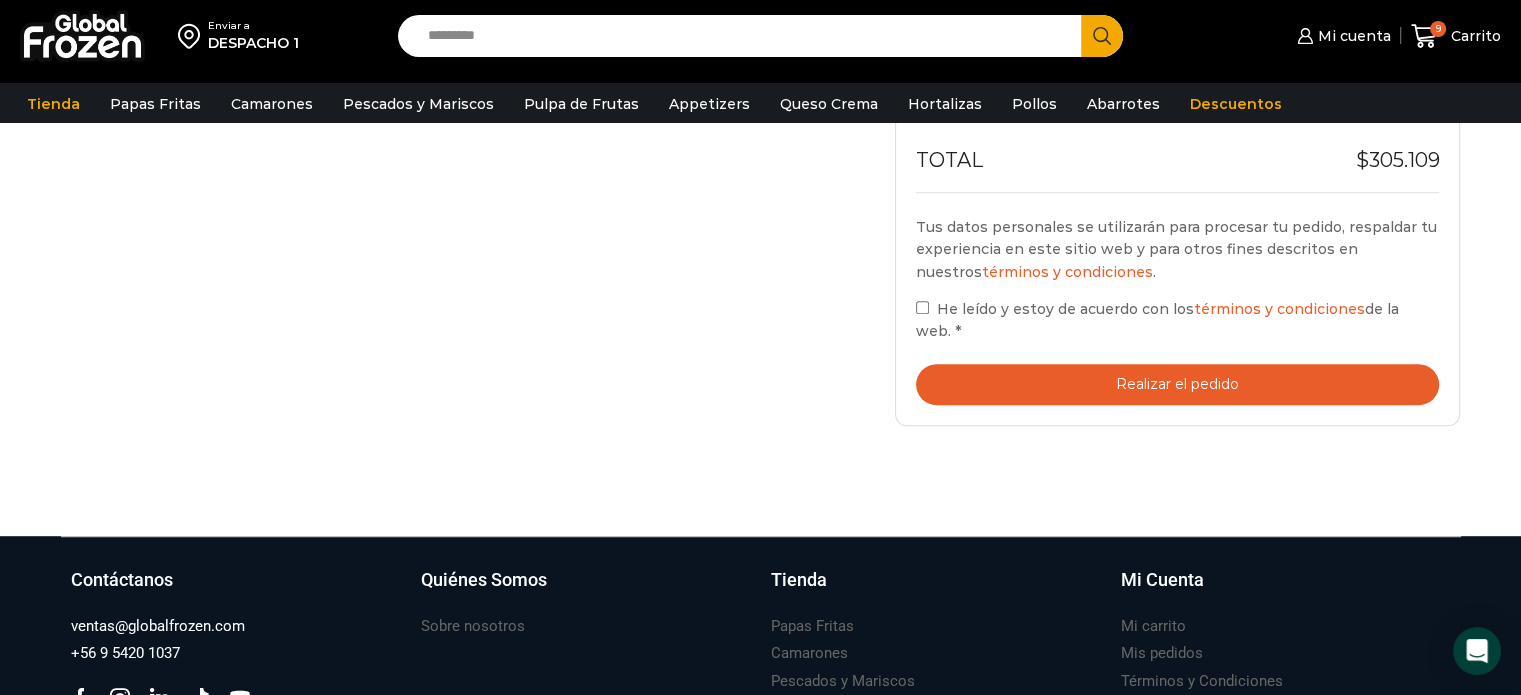 click on "Realizar el pedido" at bounding box center (1178, 384) 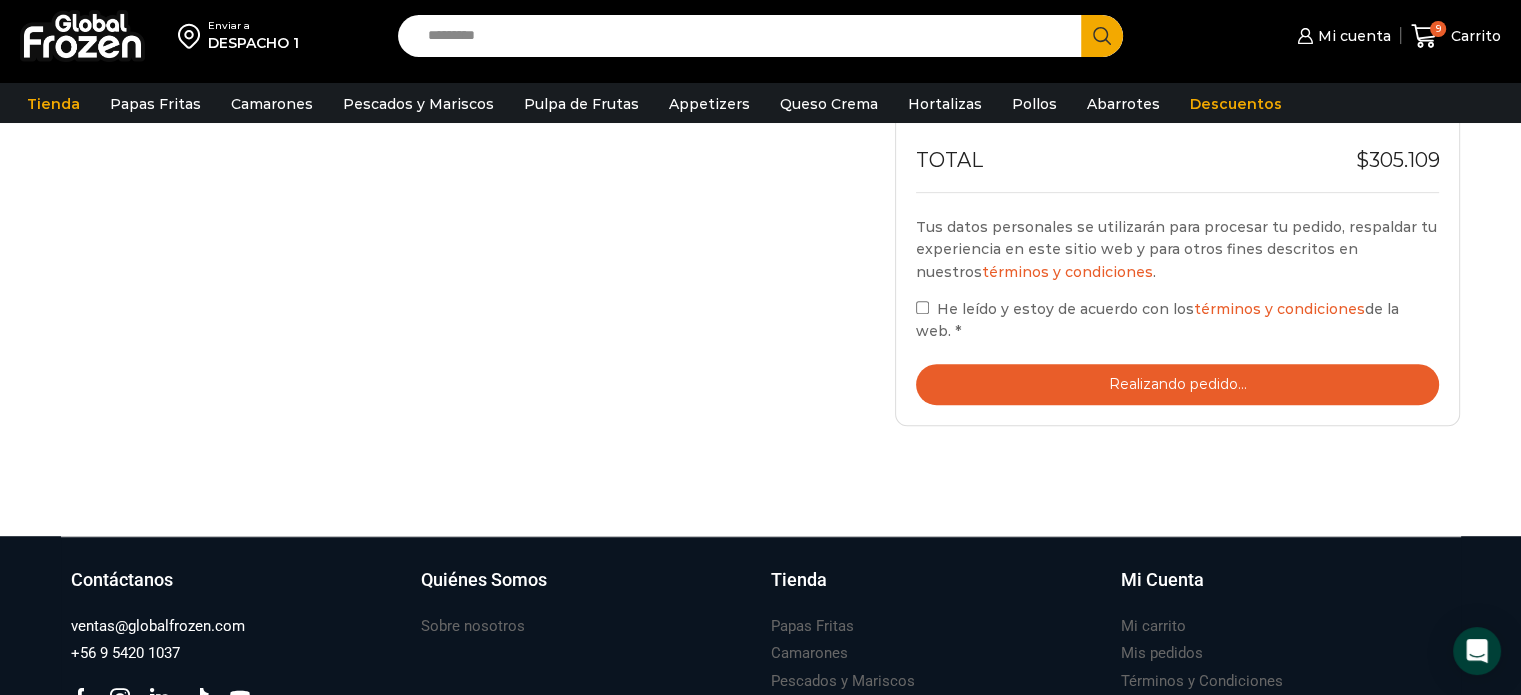 scroll, scrollTop: 600, scrollLeft: 0, axis: vertical 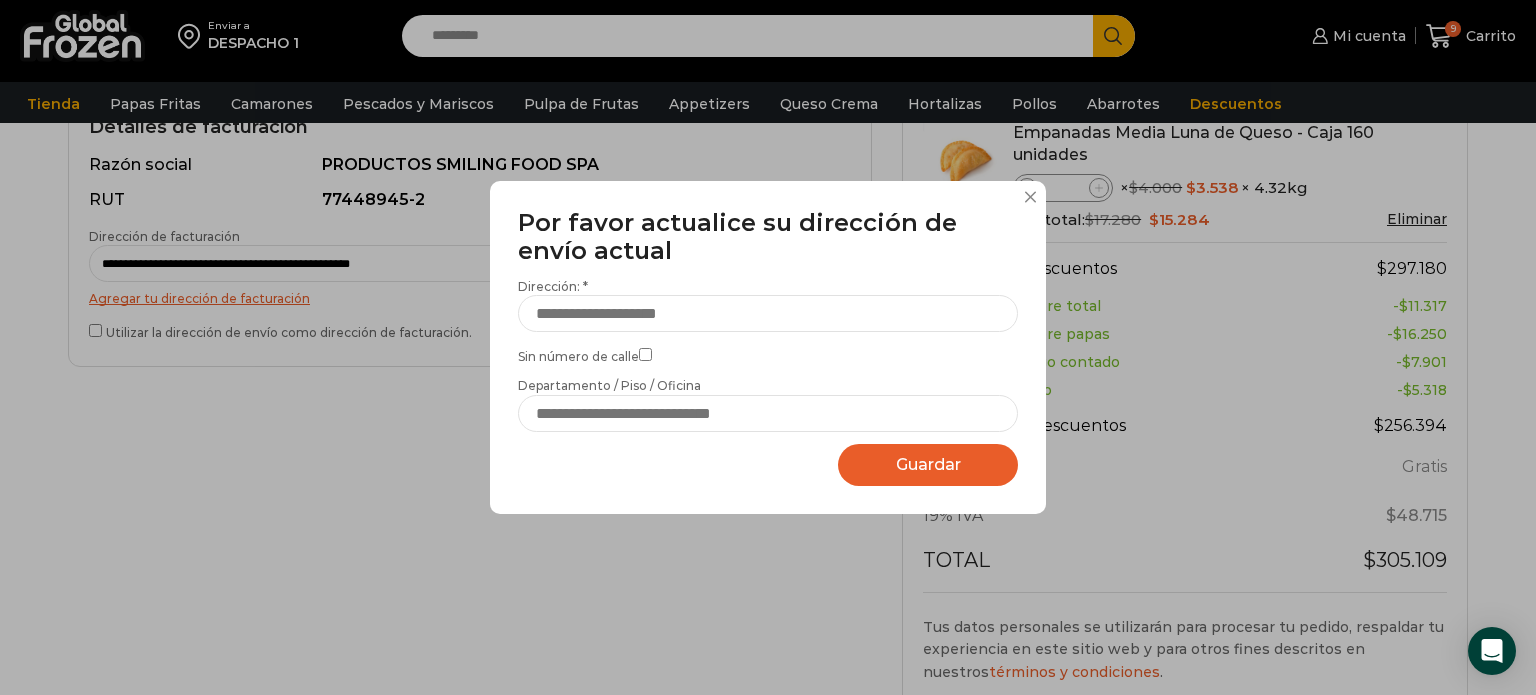 click at bounding box center [1030, 197] 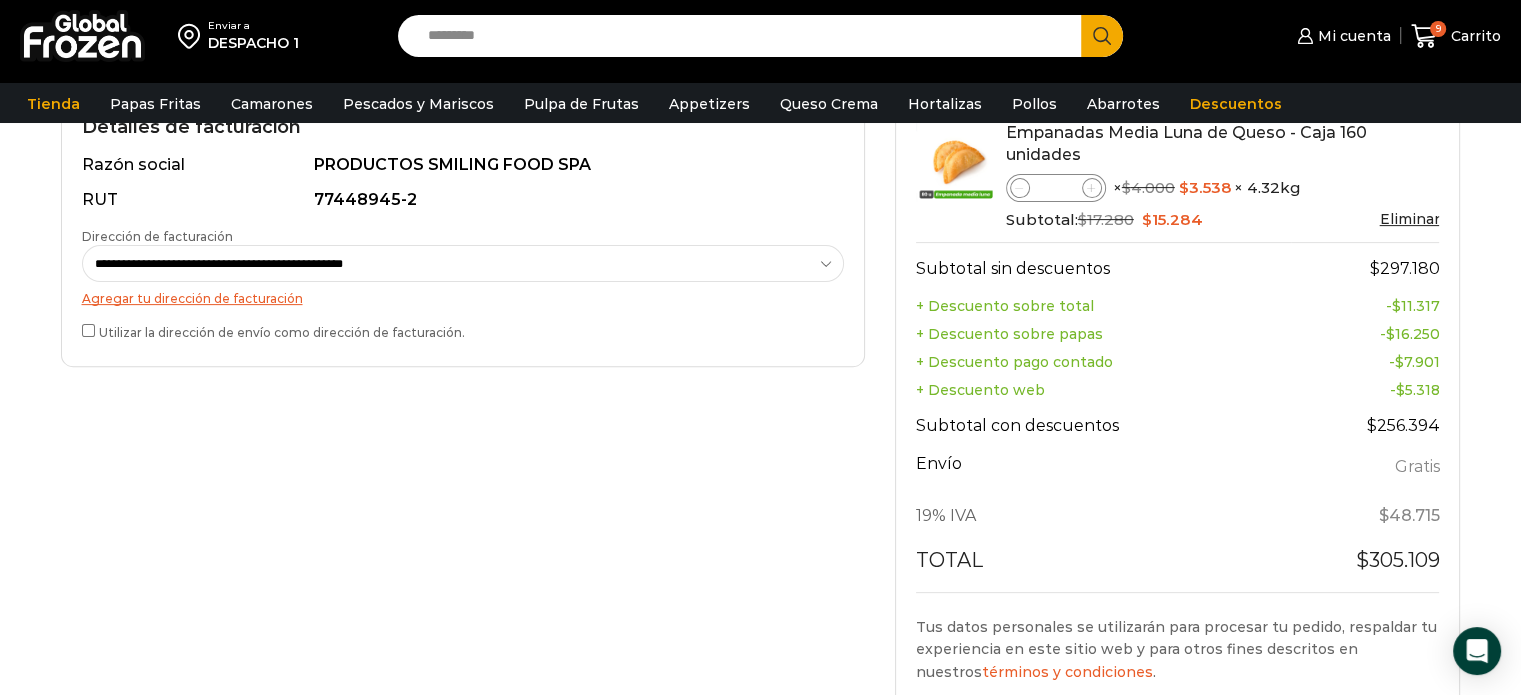 scroll, scrollTop: 1000, scrollLeft: 0, axis: vertical 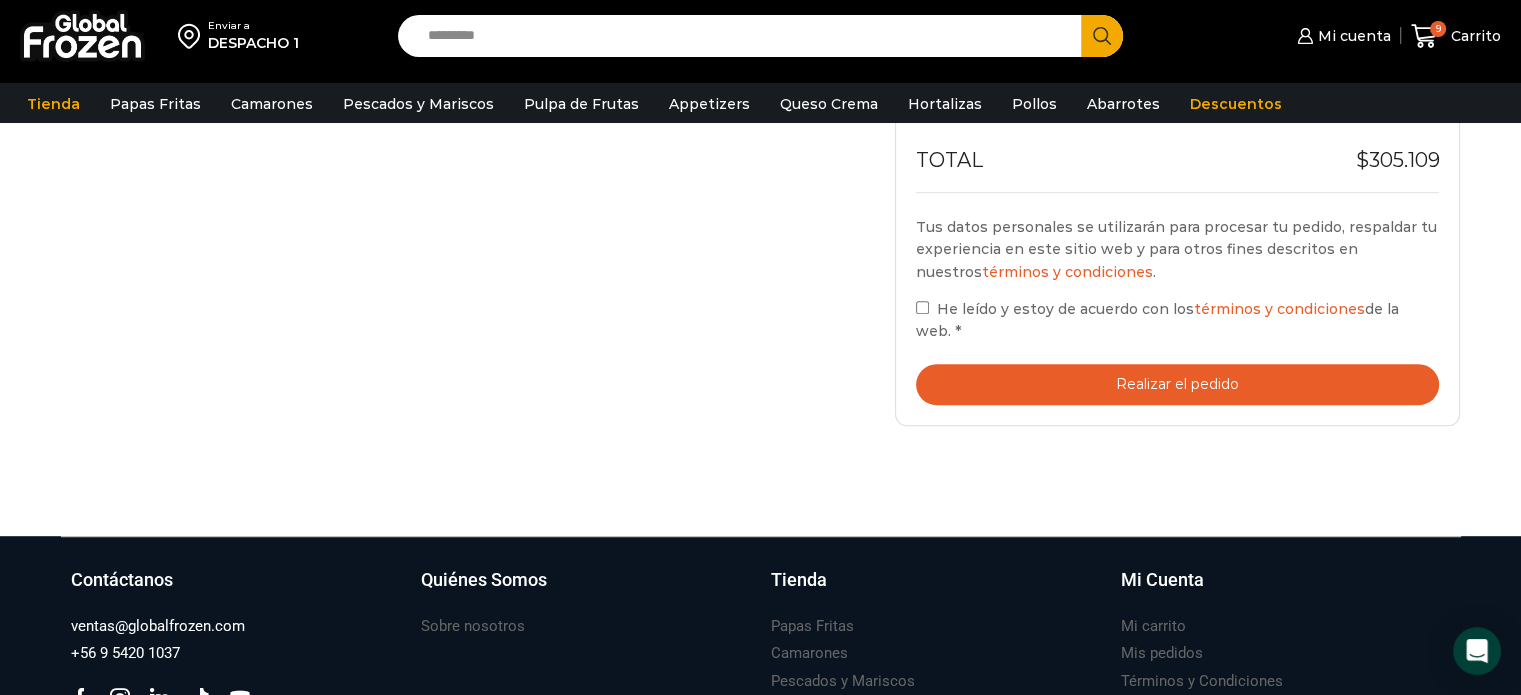 click on "Realizar el pedido" at bounding box center [1178, 384] 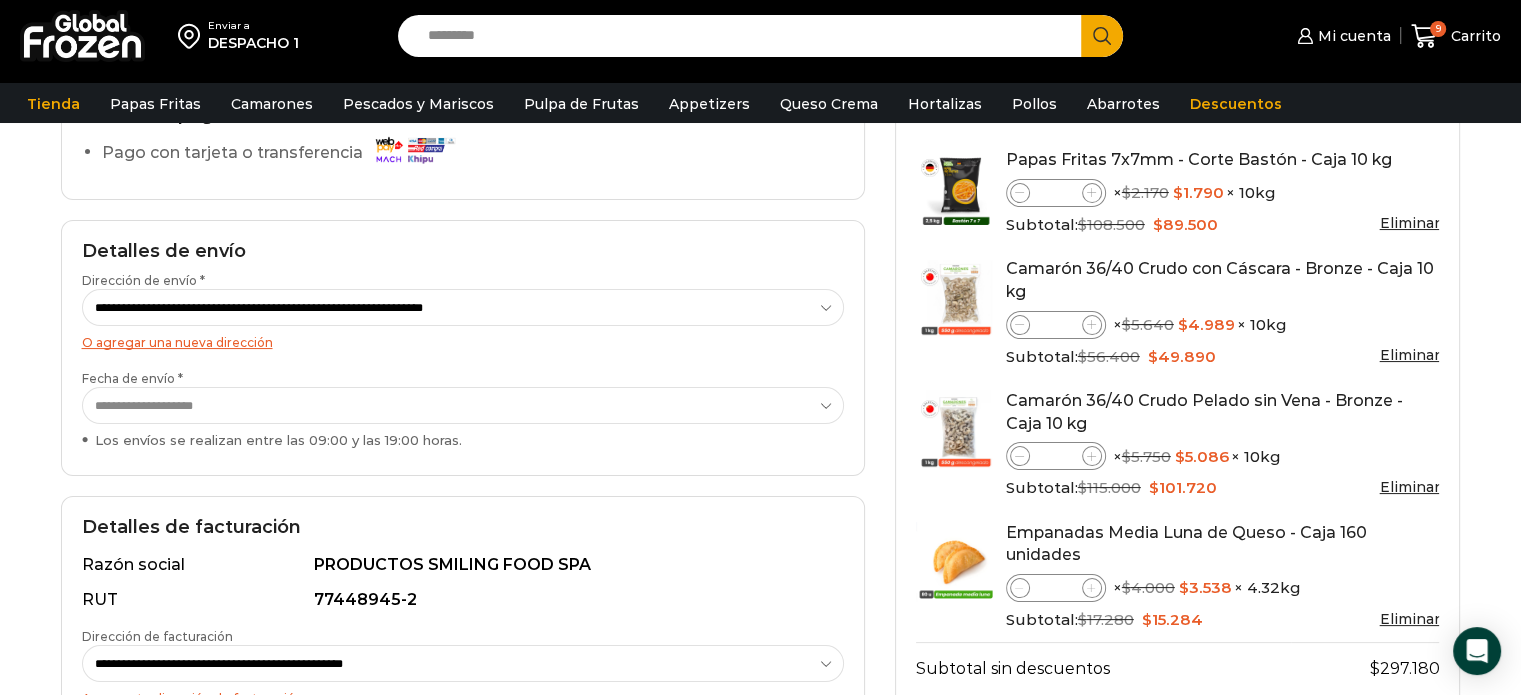 scroll, scrollTop: 100, scrollLeft: 0, axis: vertical 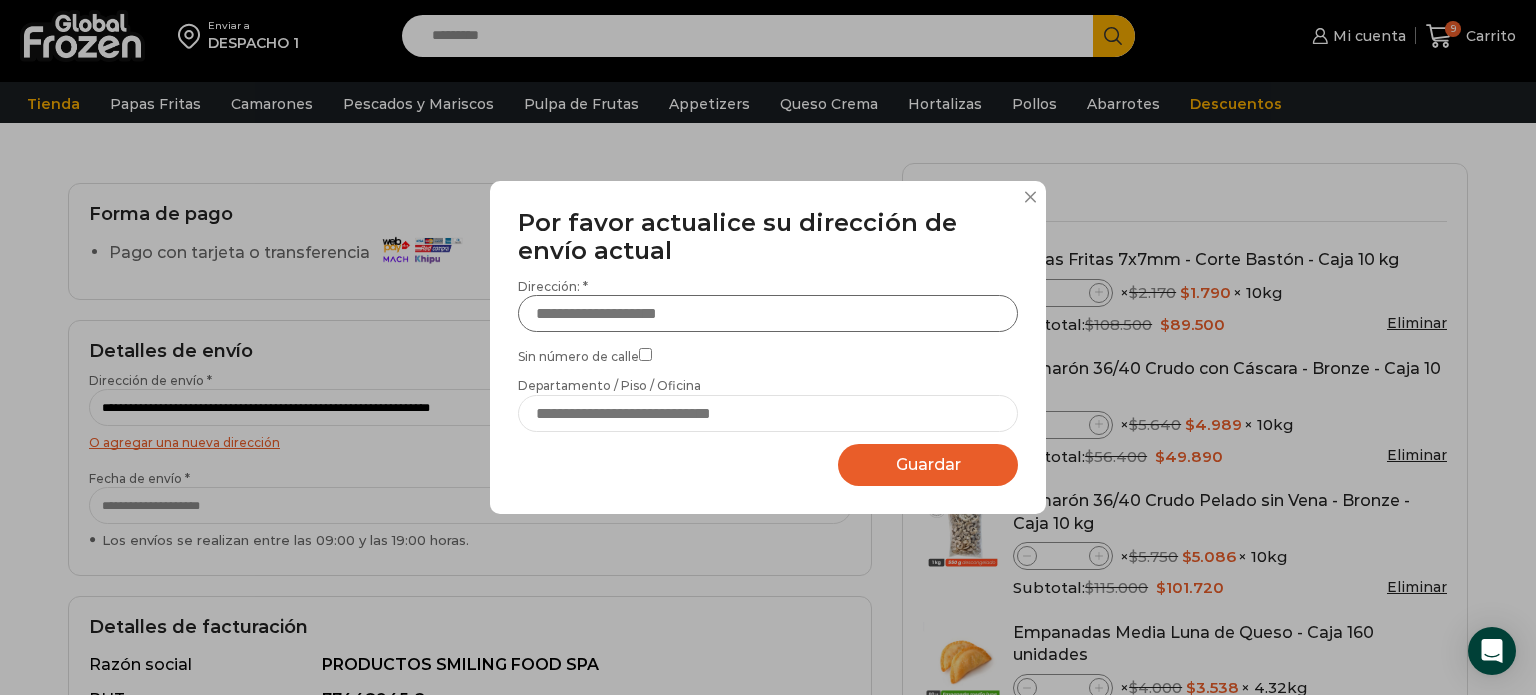 click on "Dirección: *" at bounding box center (768, 313) 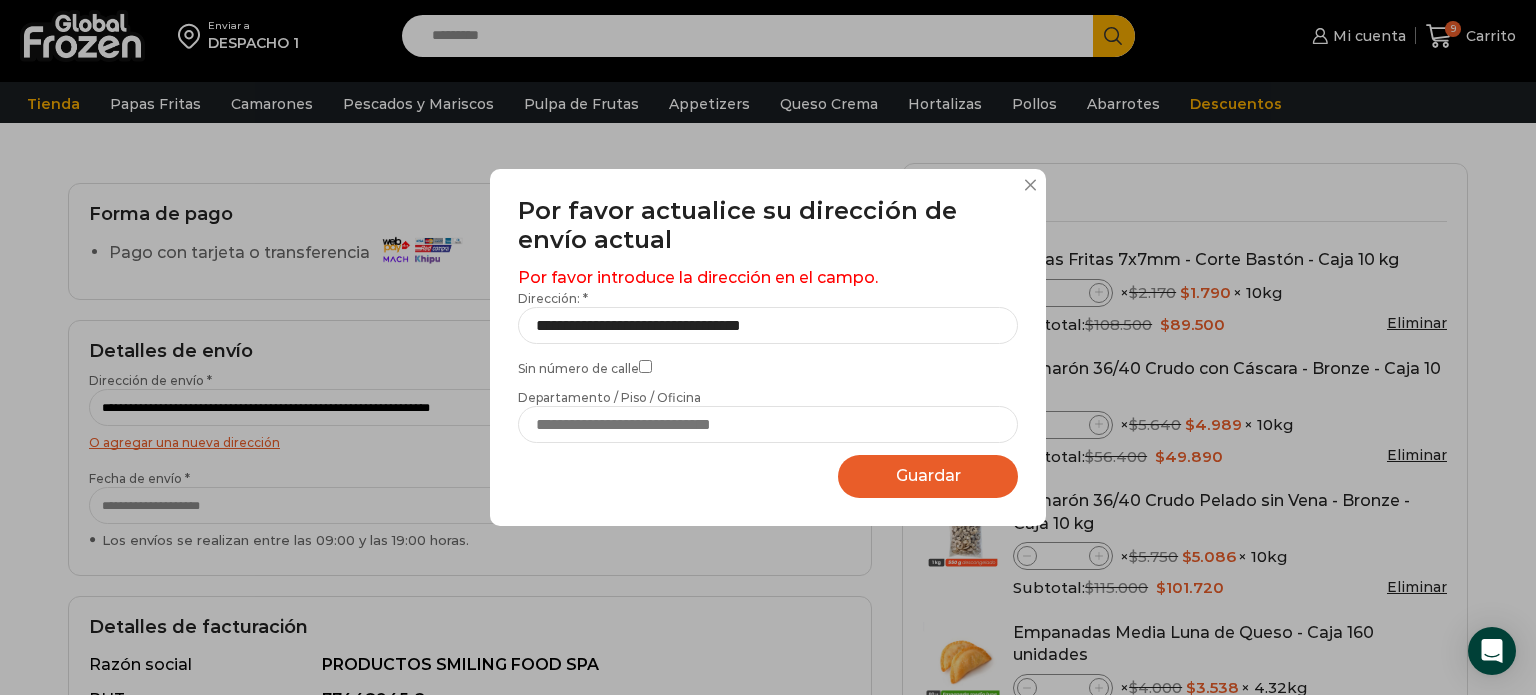 click on "Por favor introduce la dirección en el campo.
Nombre de dirección *									 [NAME]
Dirección: *									 [ADDRESS]
Sin número de calle
Departamento / Piso / Oficina
Marcar como dirección predeterminada
Esta es la dirección de facturación
Street
U_DCO
ZipCode
City
County
Country" at bounding box center [768, 355] 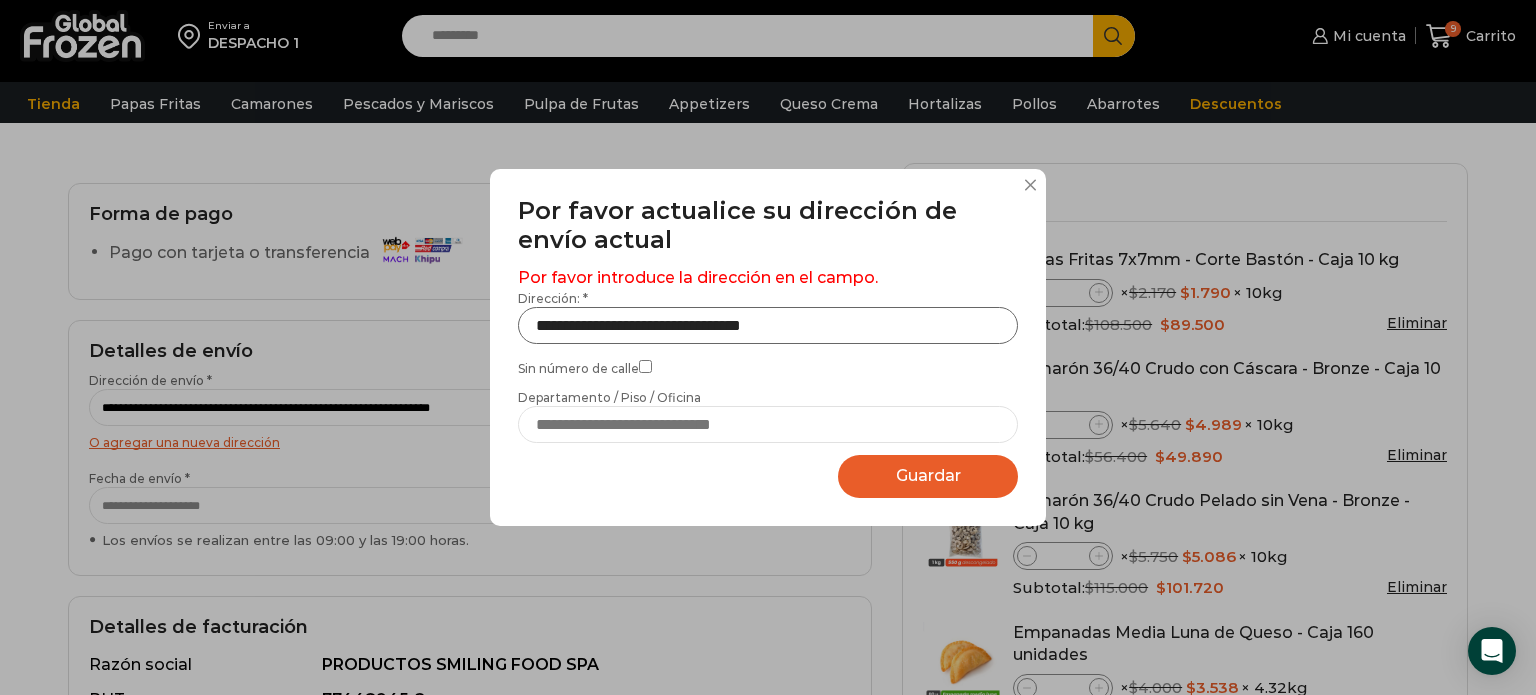 click on "**********" at bounding box center [768, 325] 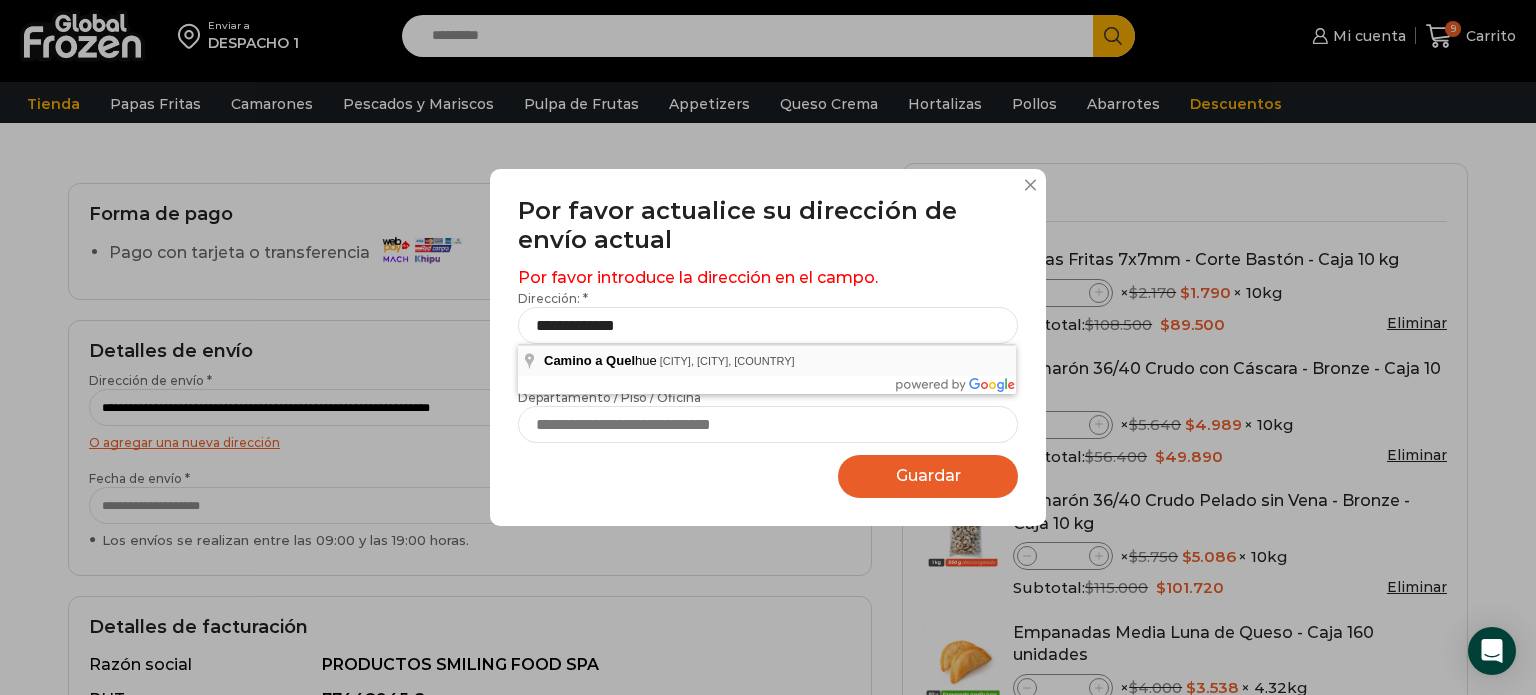 type on "**********" 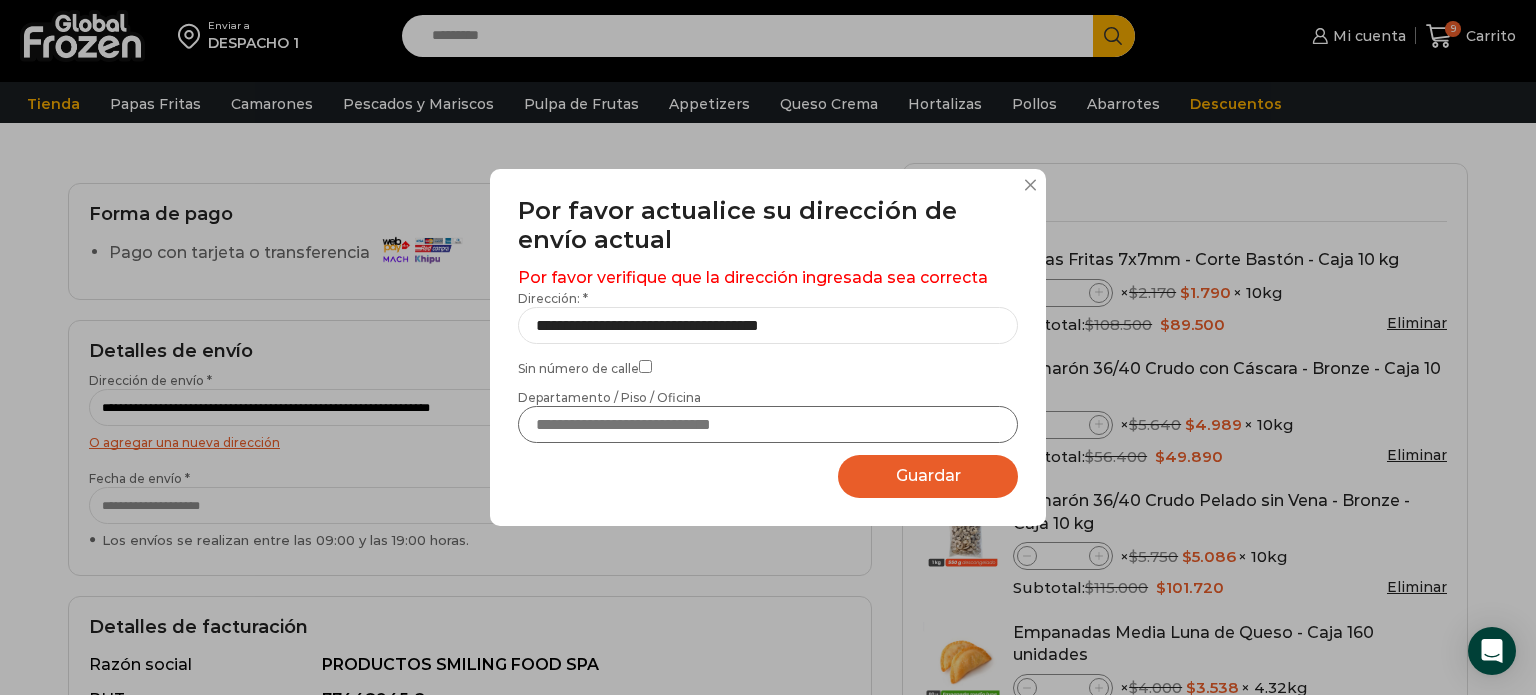 click on "Departamento / Piso / Oficina" at bounding box center [768, 424] 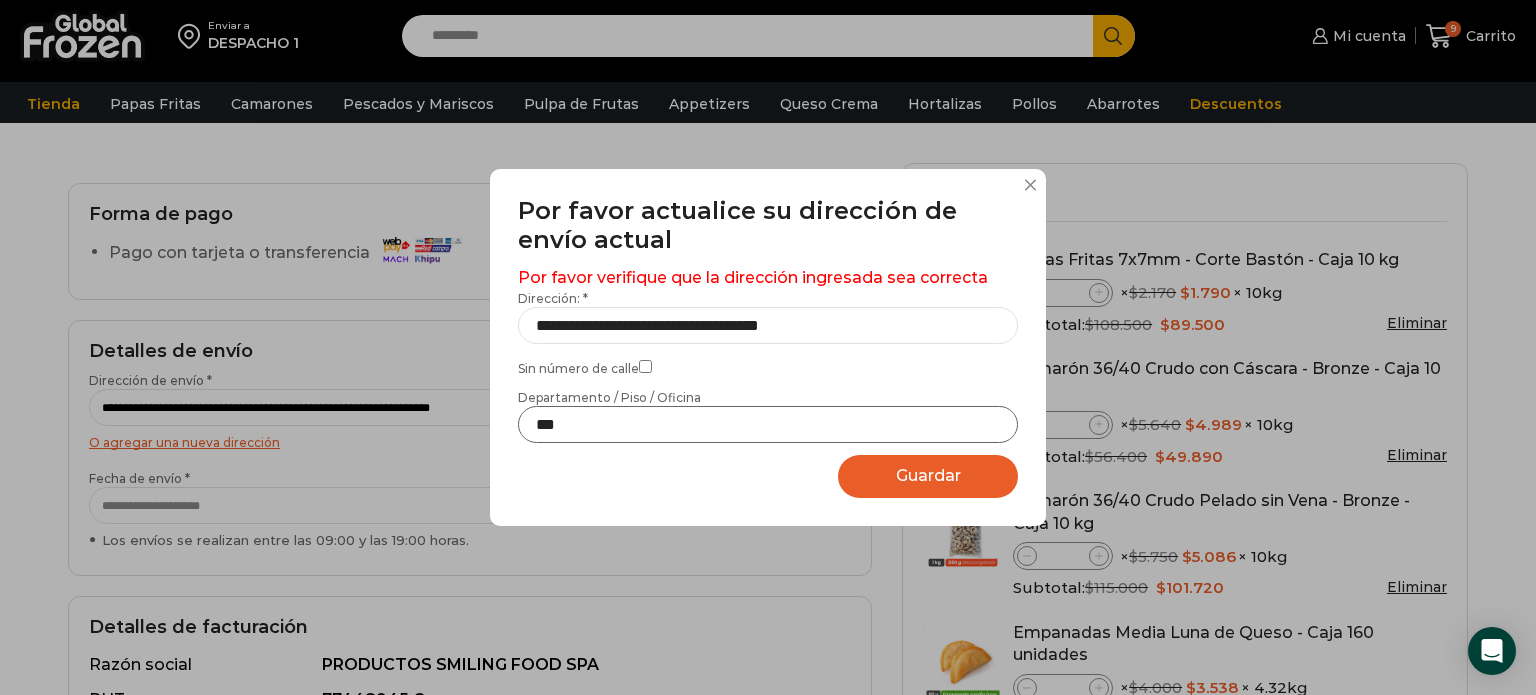 type on "***" 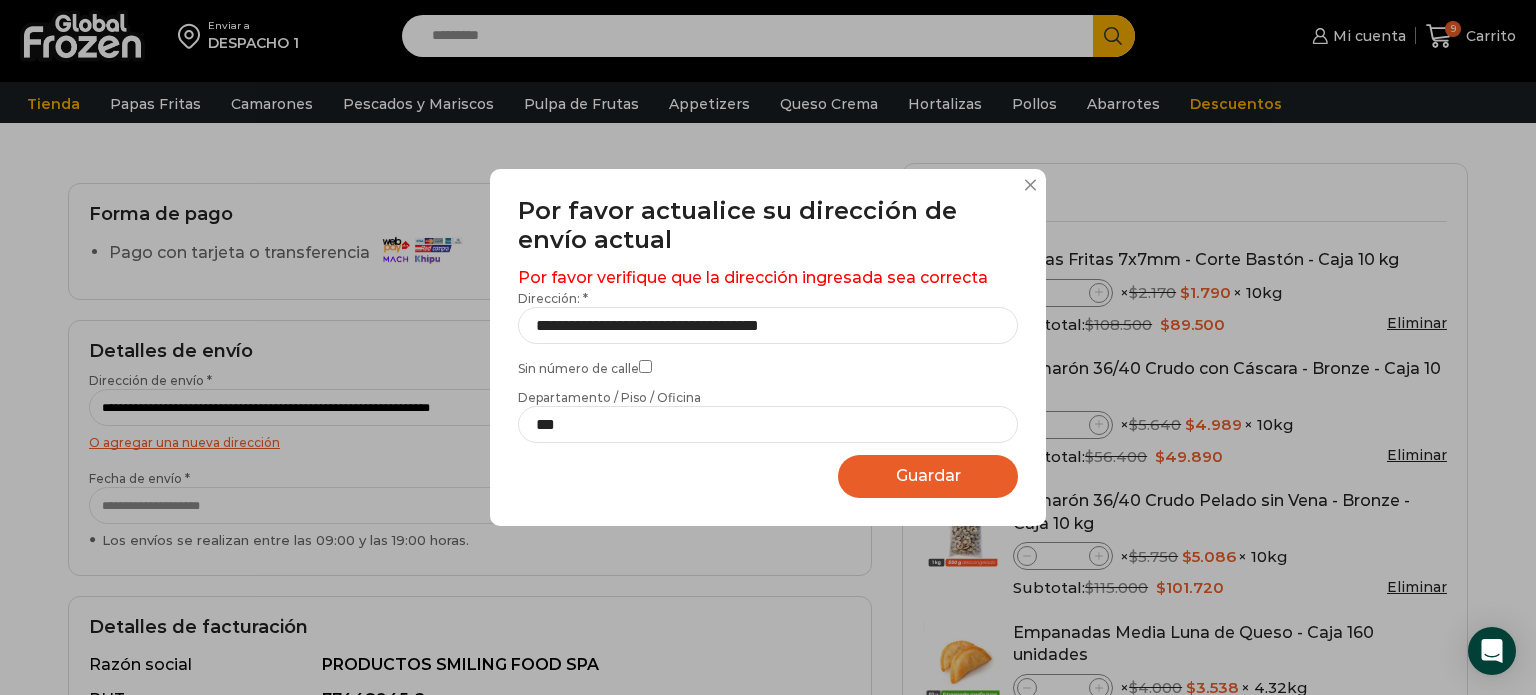 click on "Agregar dirección
Por favor actualice su dirección de envío actual
Por favor verifique que la dirección ingresada sea correcta
Nombre de dirección *									 [NAME]
Dirección: *									 [ADDRESS]
Sin número de calle
Departamento / Piso / Oficina									 ***
Marcar como dirección predeterminada
Esta es la dirección de facturación
Street
U_DCO
ZipCode
City									 *****
County									 *****
Country									 **
Guardar Guardando..." at bounding box center (768, 347) 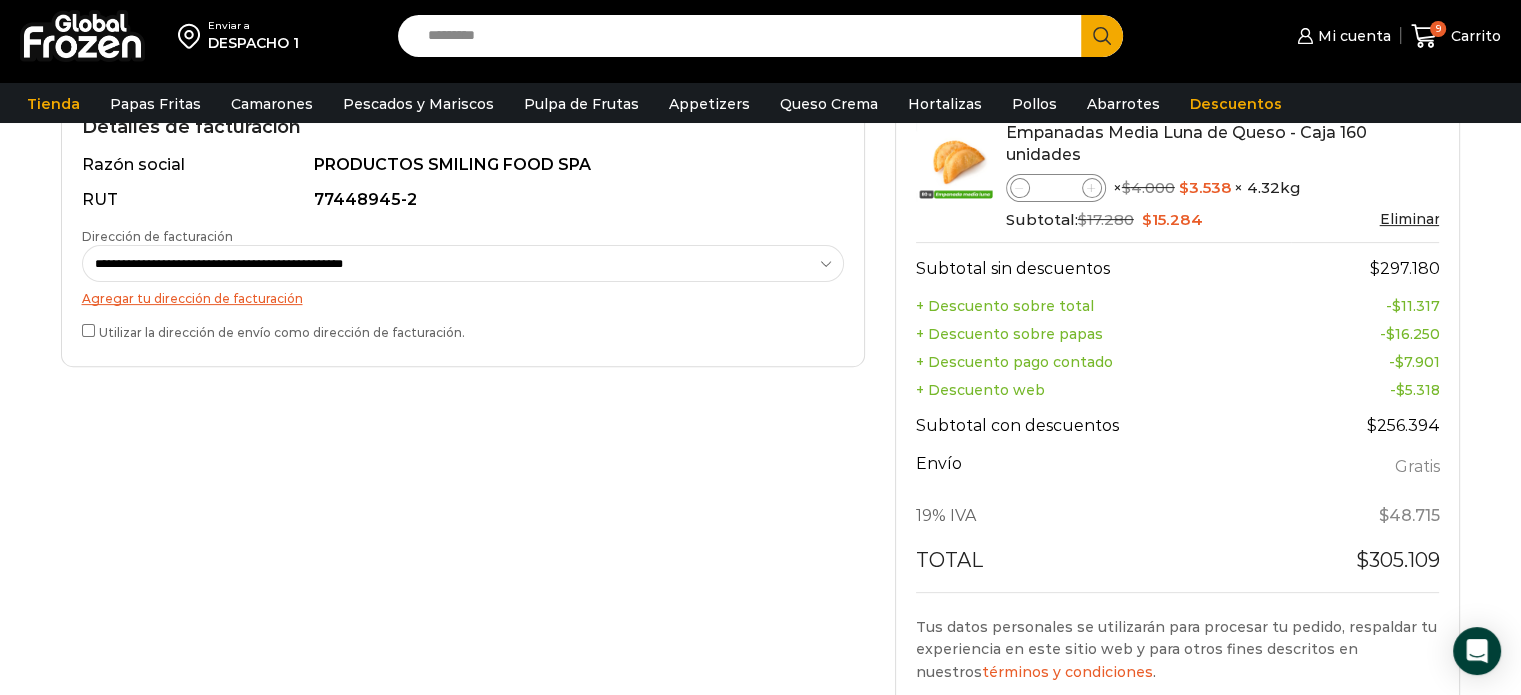 scroll, scrollTop: 900, scrollLeft: 0, axis: vertical 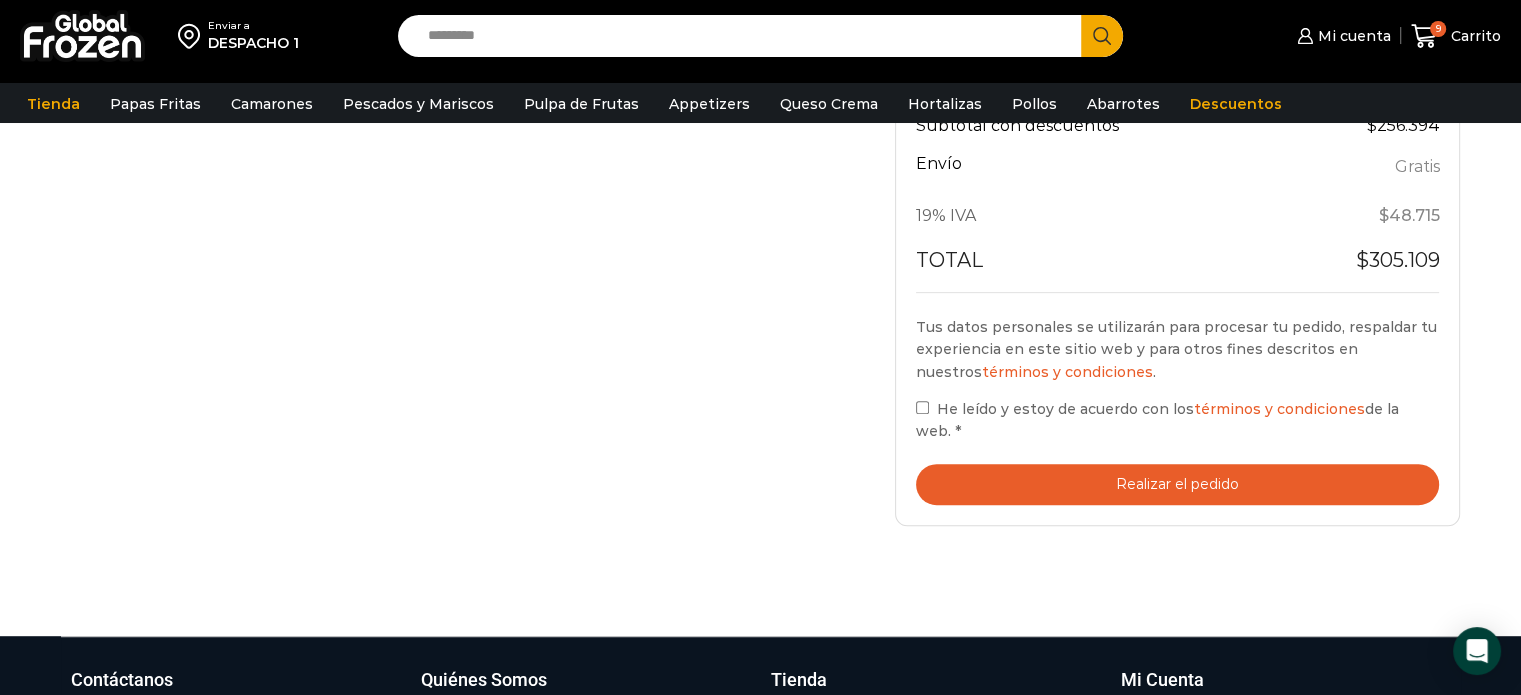 click on "Realizar el pedido" at bounding box center [1178, 484] 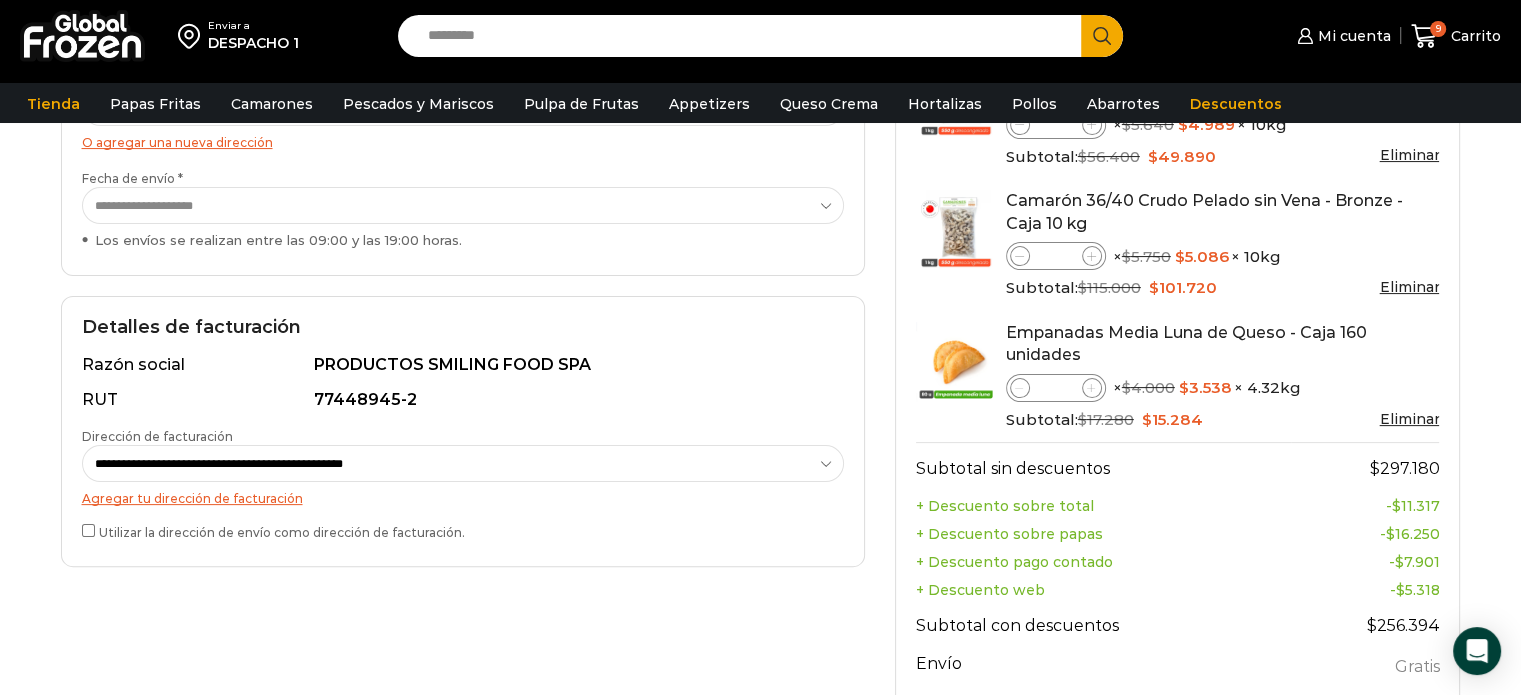 scroll, scrollTop: 100, scrollLeft: 0, axis: vertical 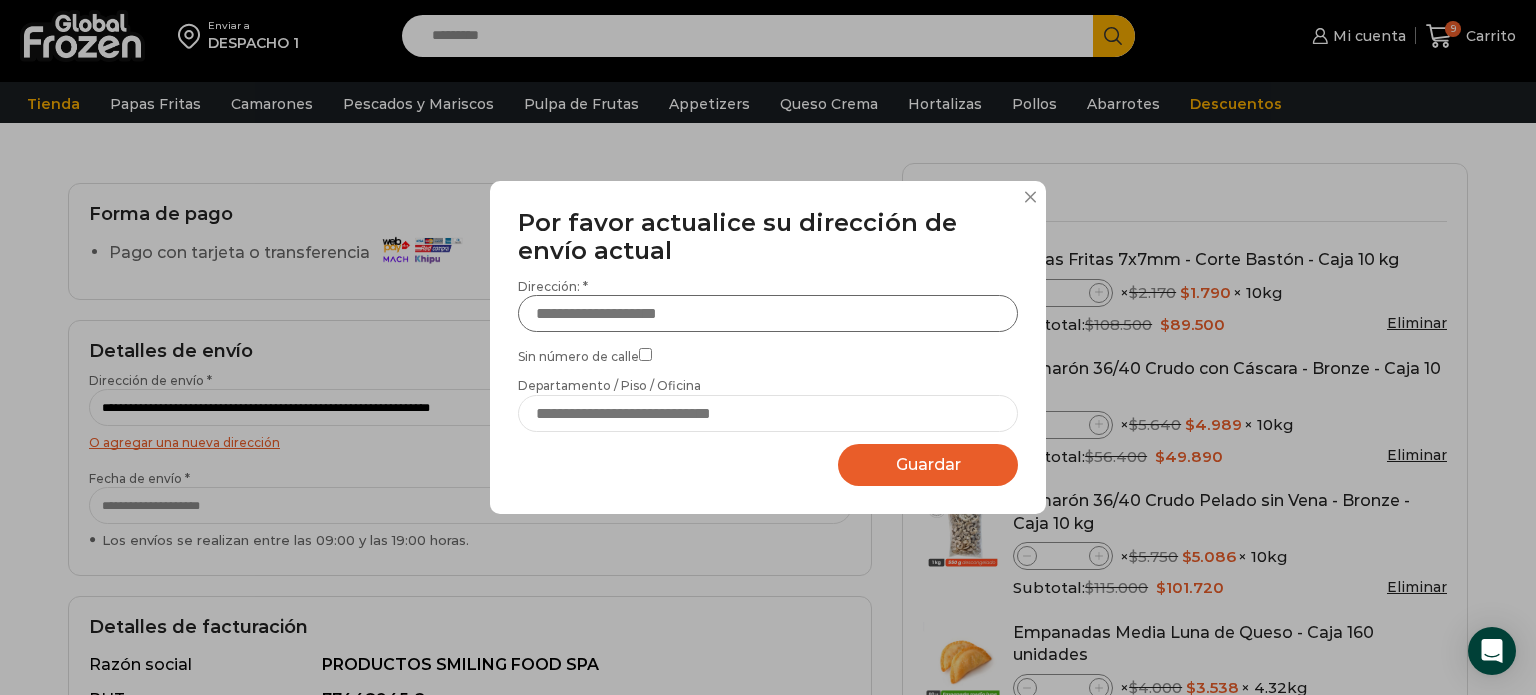 click on "Dirección: *" at bounding box center (768, 313) 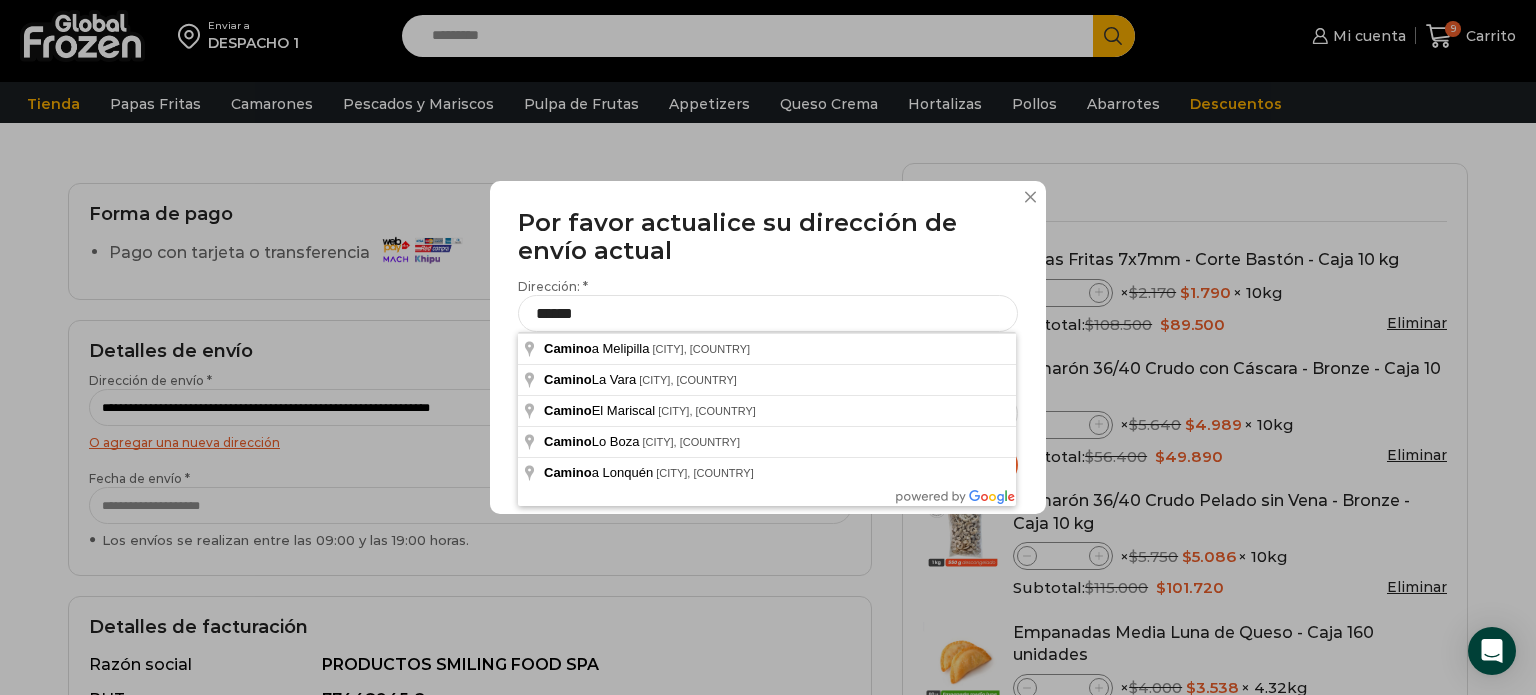 click on "Por favor actualice su dirección de envío actual" at bounding box center [768, 238] 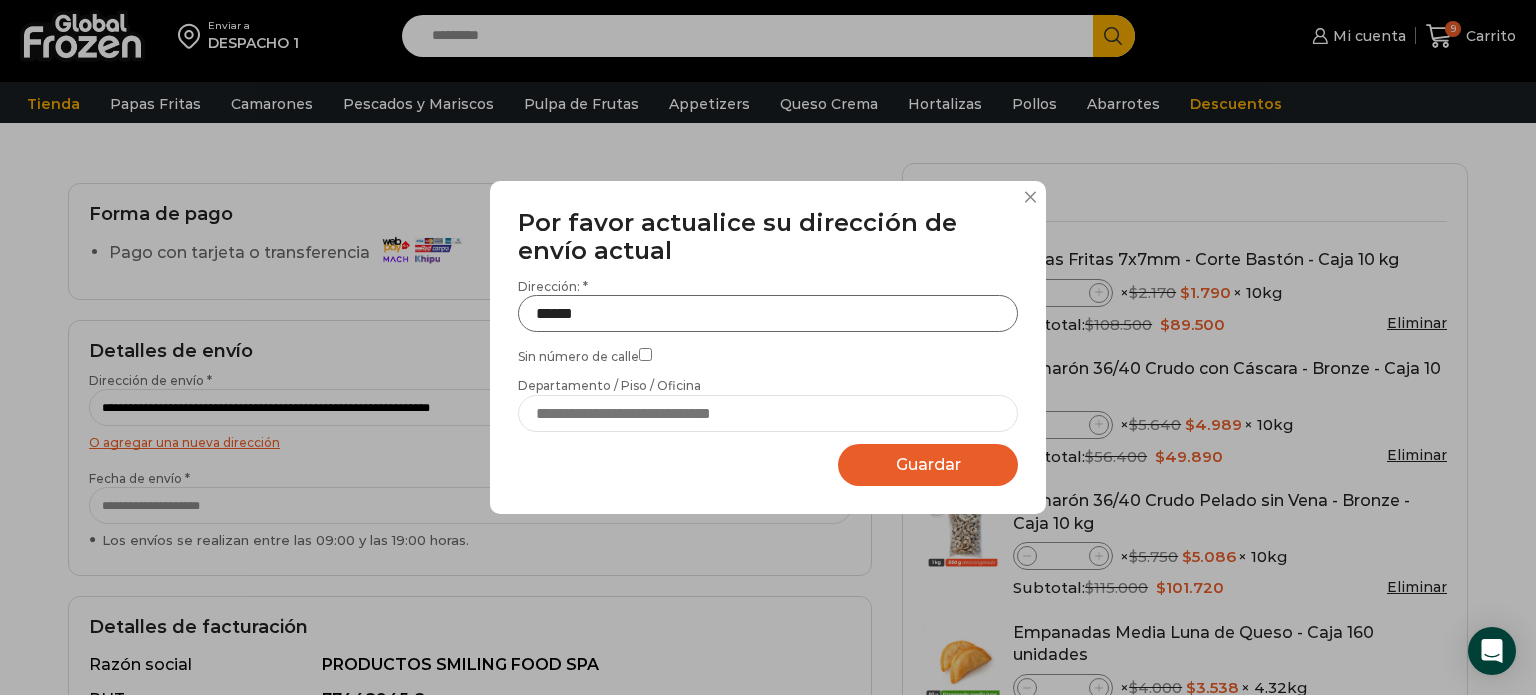 click on "******" at bounding box center (768, 313) 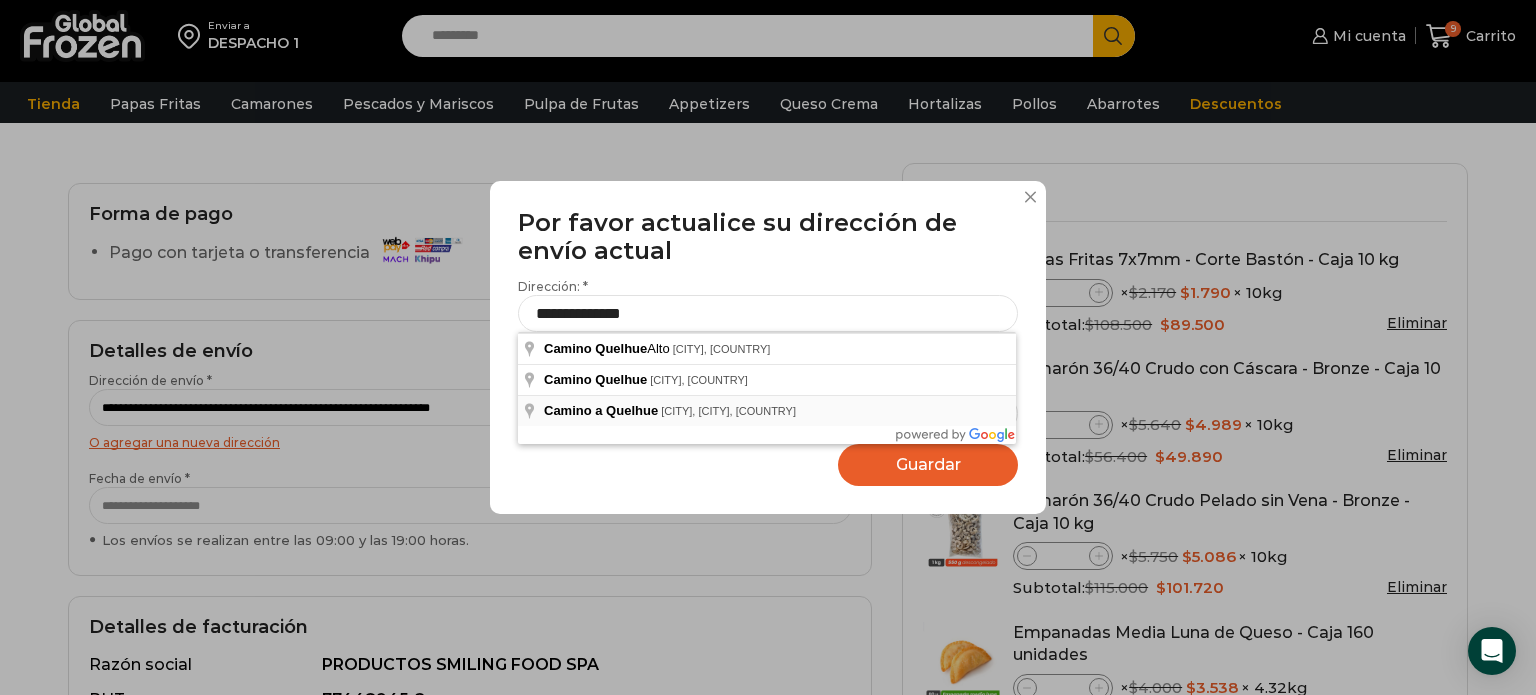 type on "**********" 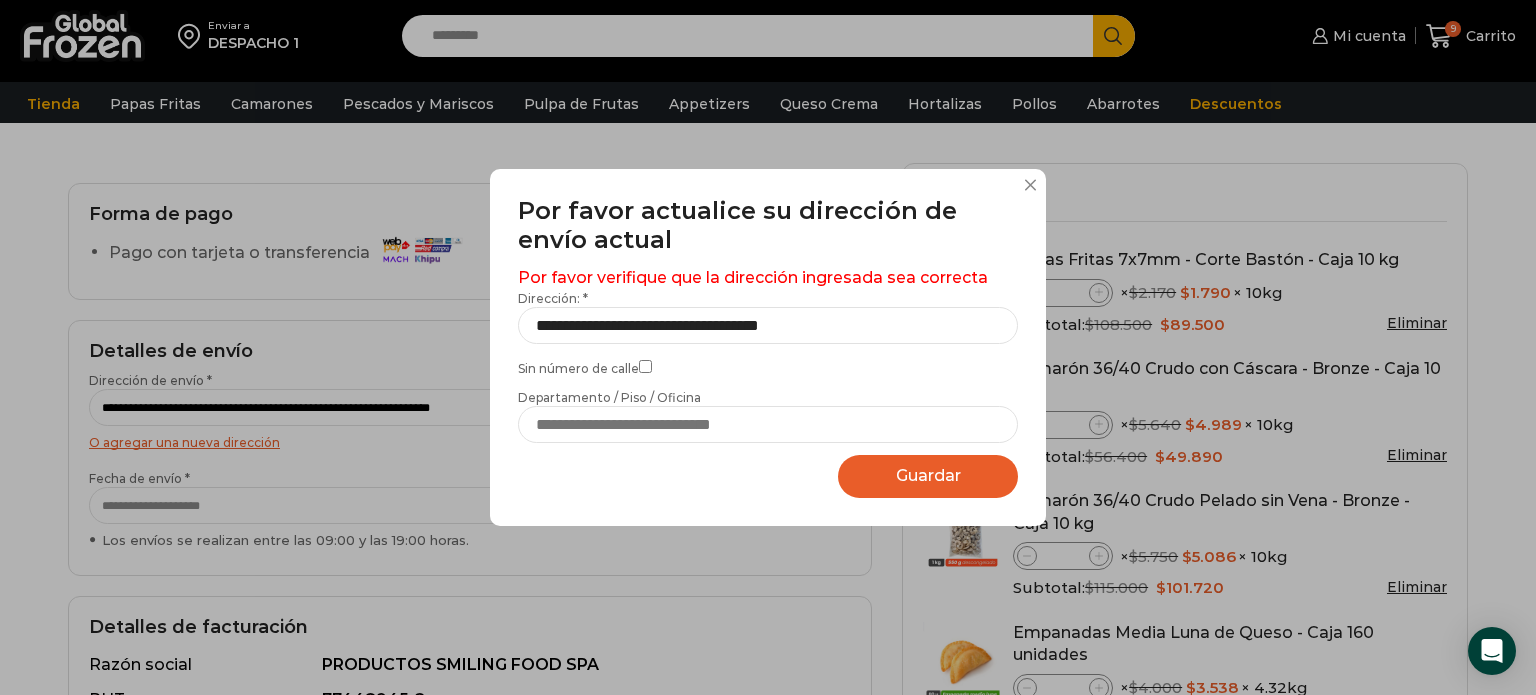 click on "Sin número de calle" at bounding box center [768, 366] 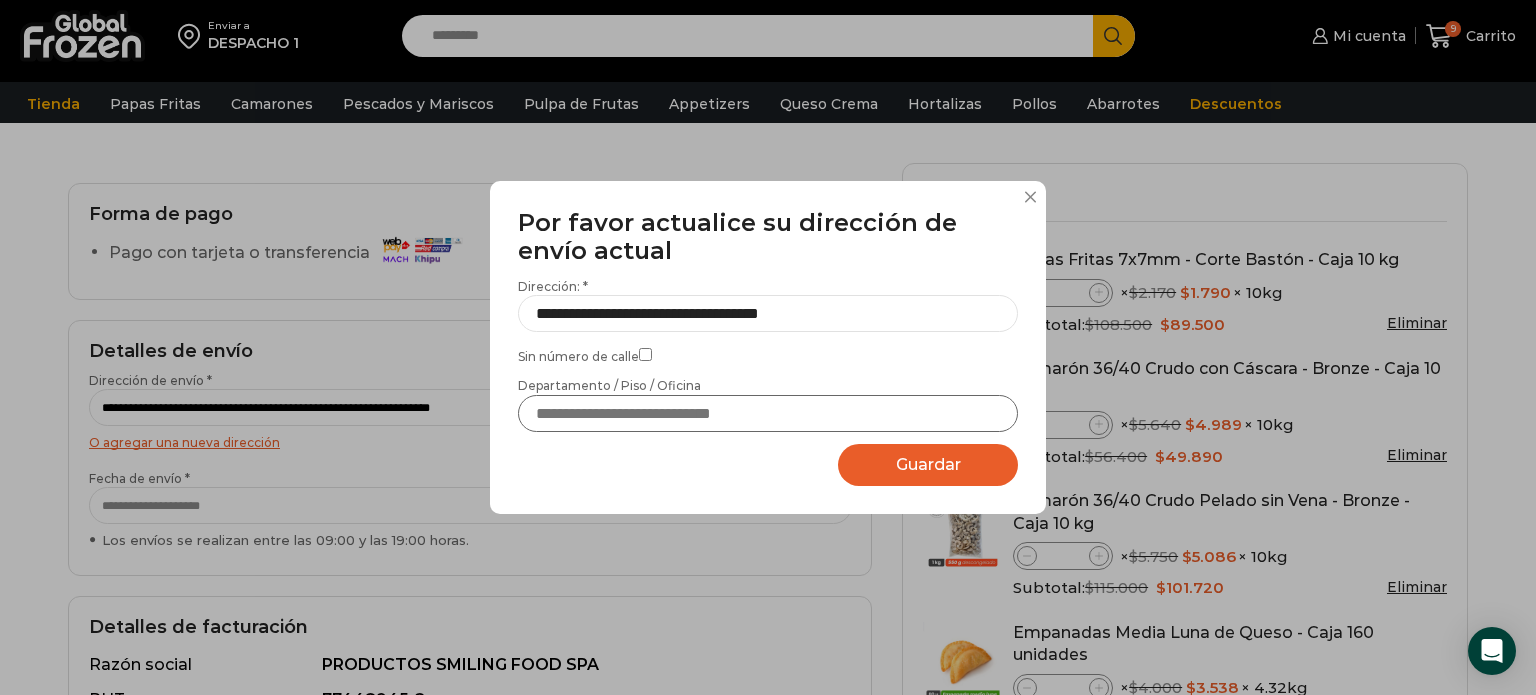 click on "Departamento / Piso / Oficina" at bounding box center [768, 413] 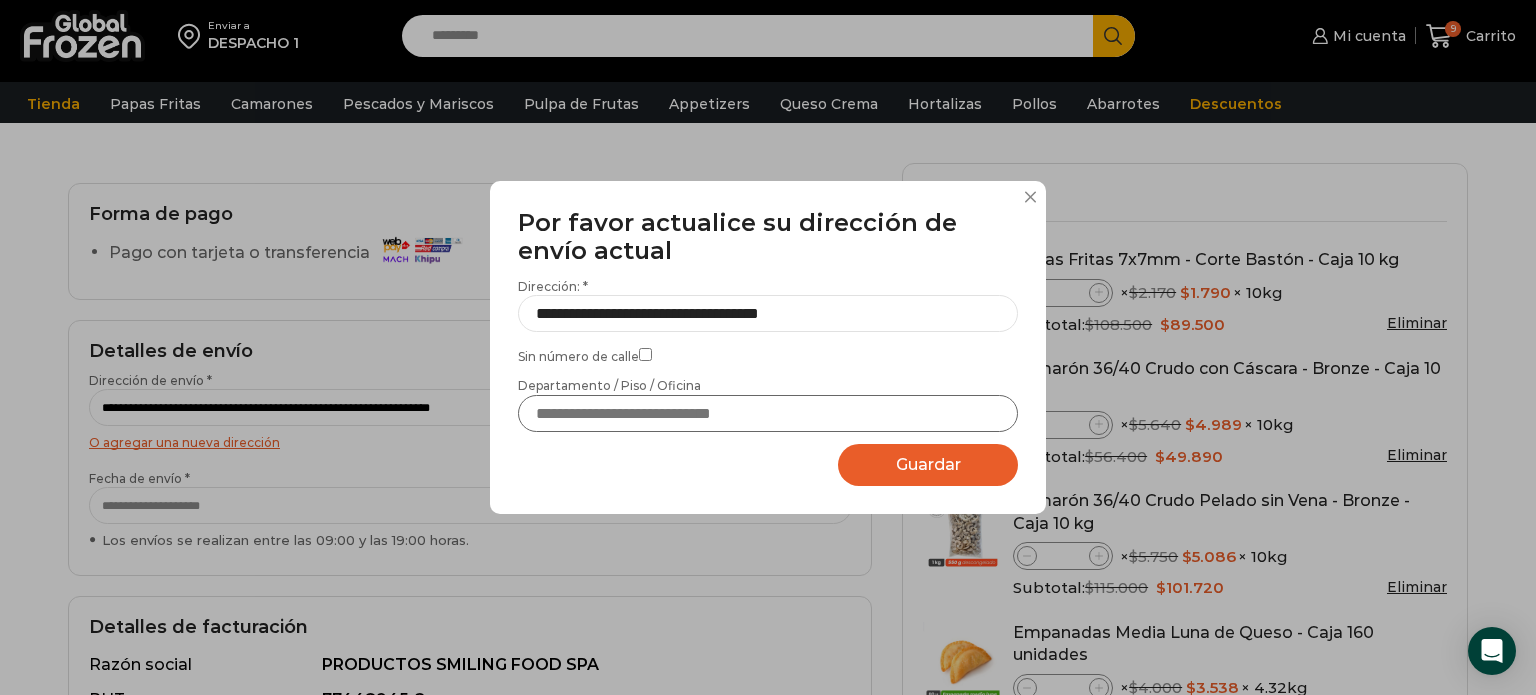 type on "***" 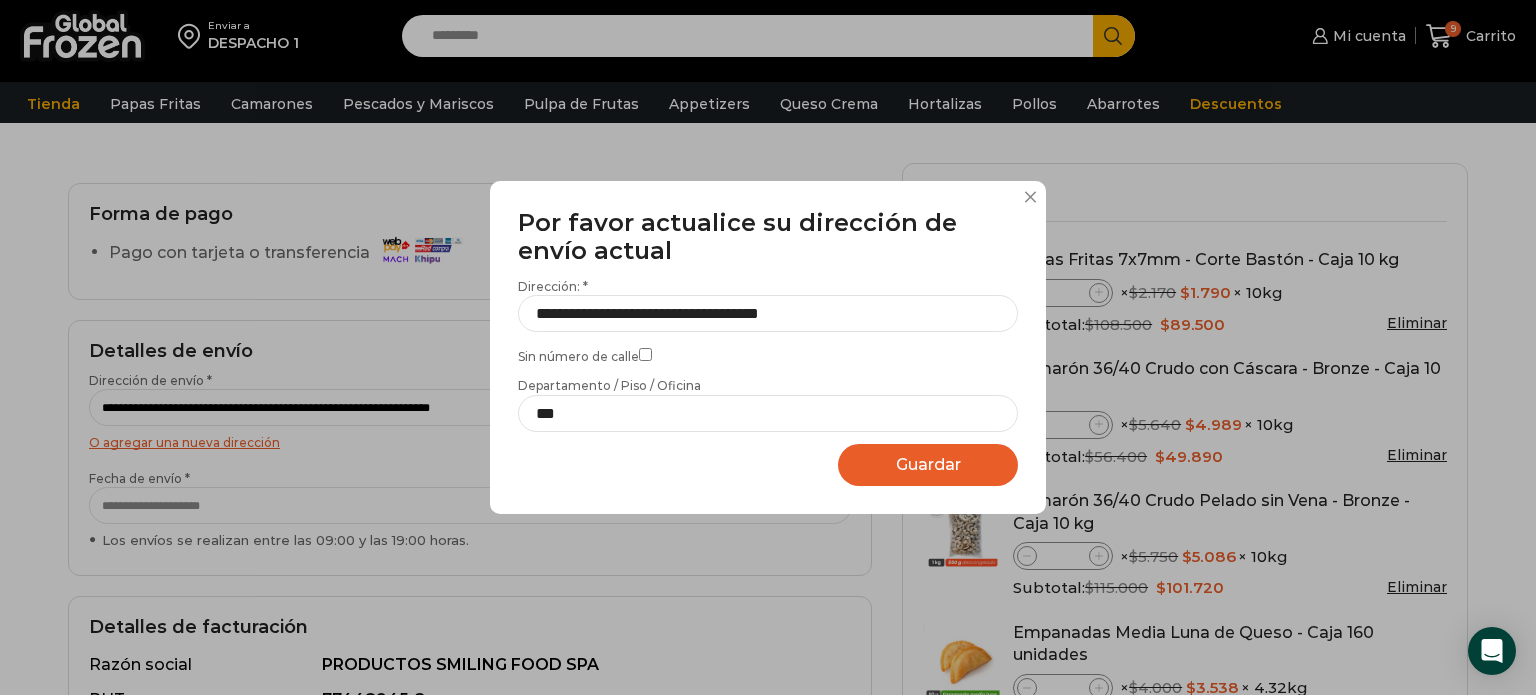 click on "Guardar Guardando..." at bounding box center (928, 465) 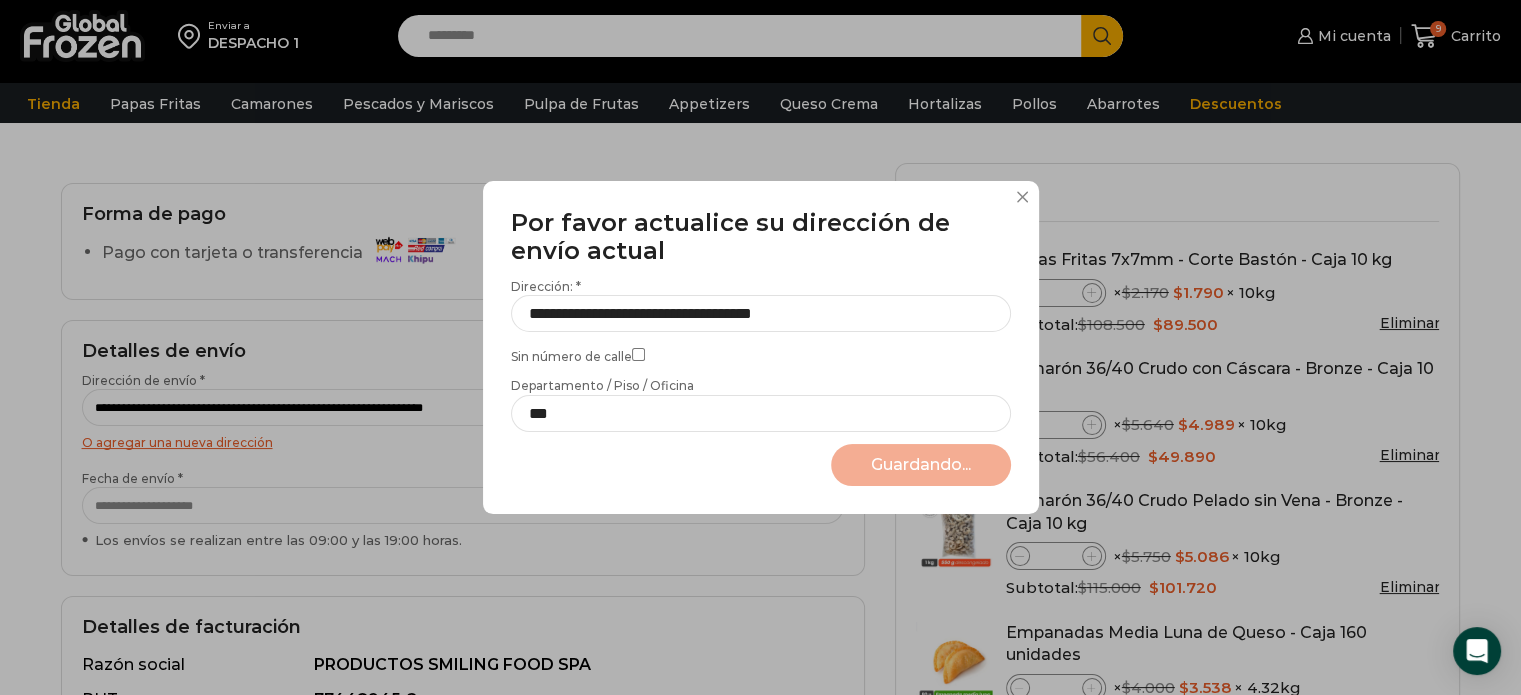 select on "*******" 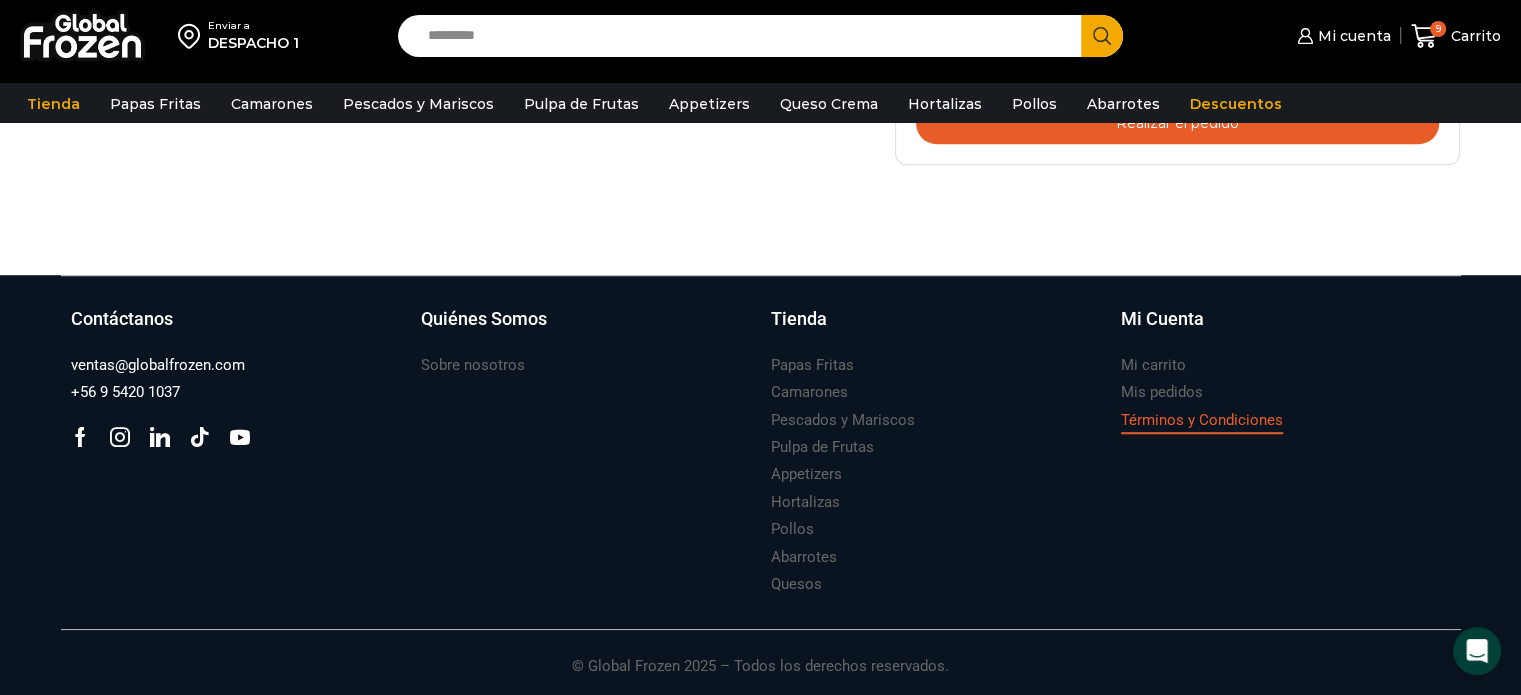 scroll, scrollTop: 861, scrollLeft: 0, axis: vertical 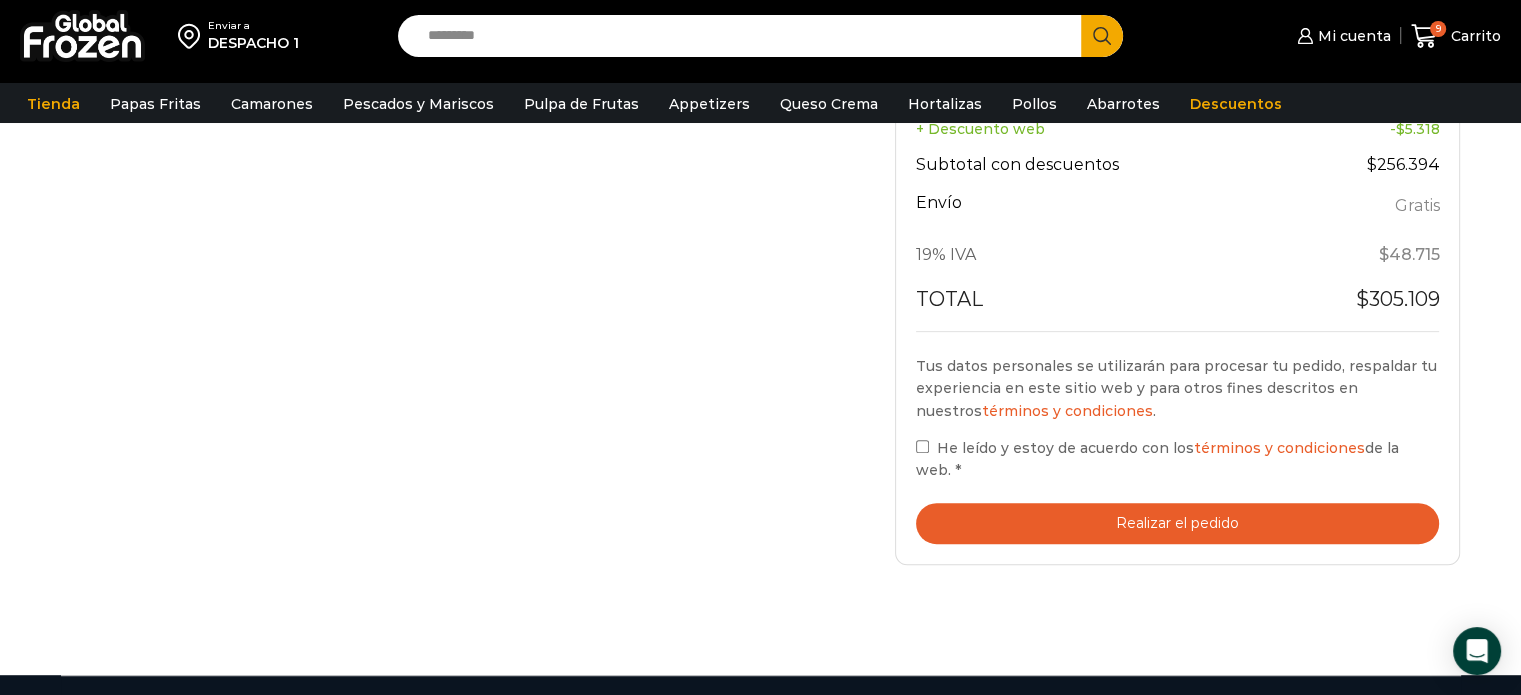 click on "Realizar el pedido" at bounding box center (1178, 523) 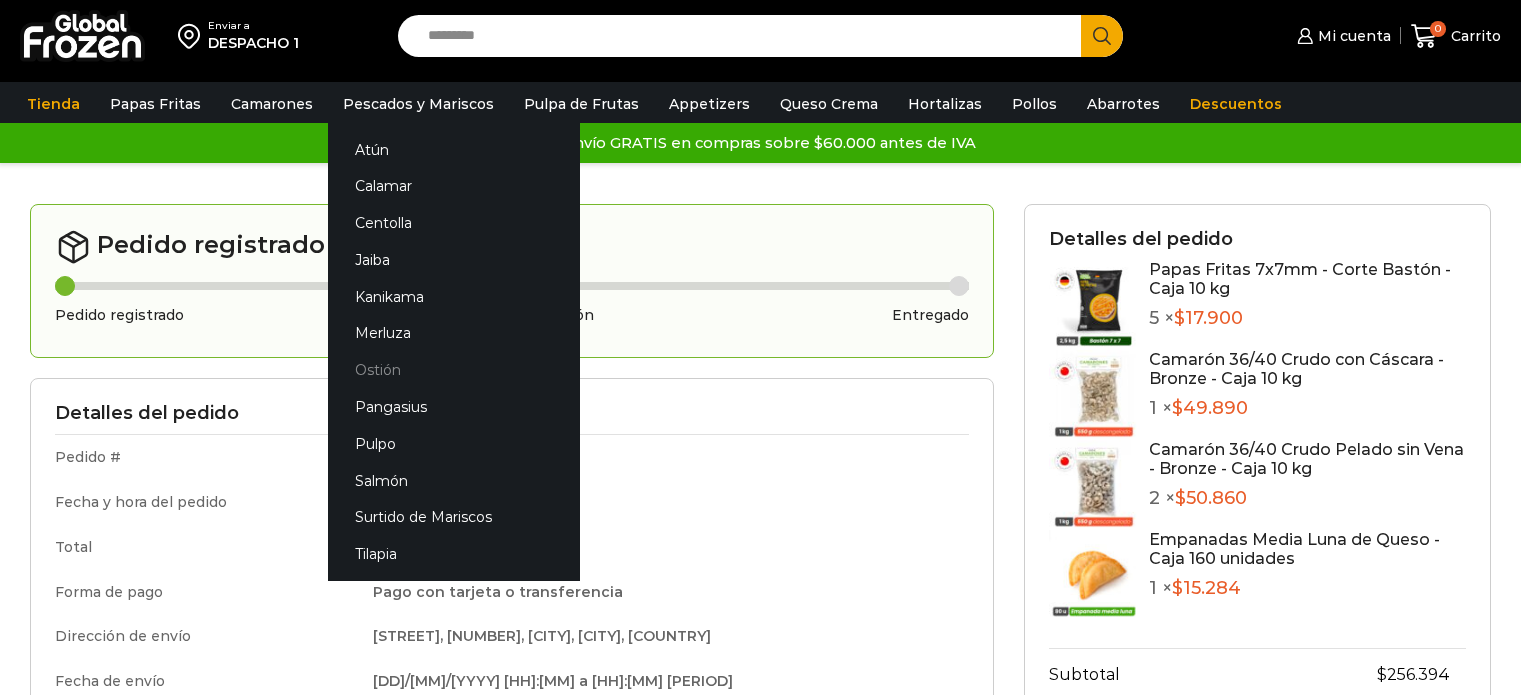 scroll, scrollTop: 0, scrollLeft: 0, axis: both 